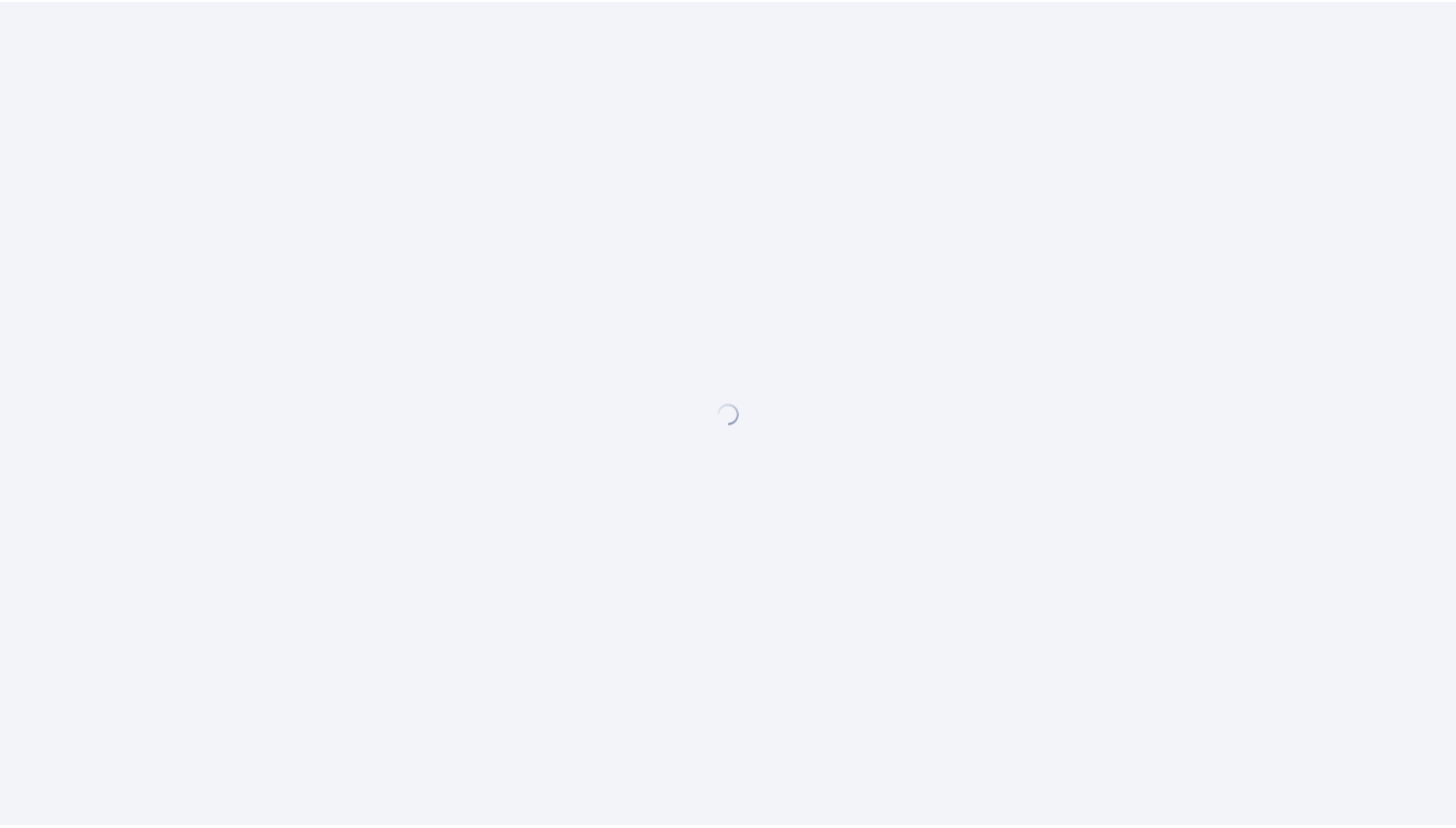 scroll, scrollTop: 0, scrollLeft: 0, axis: both 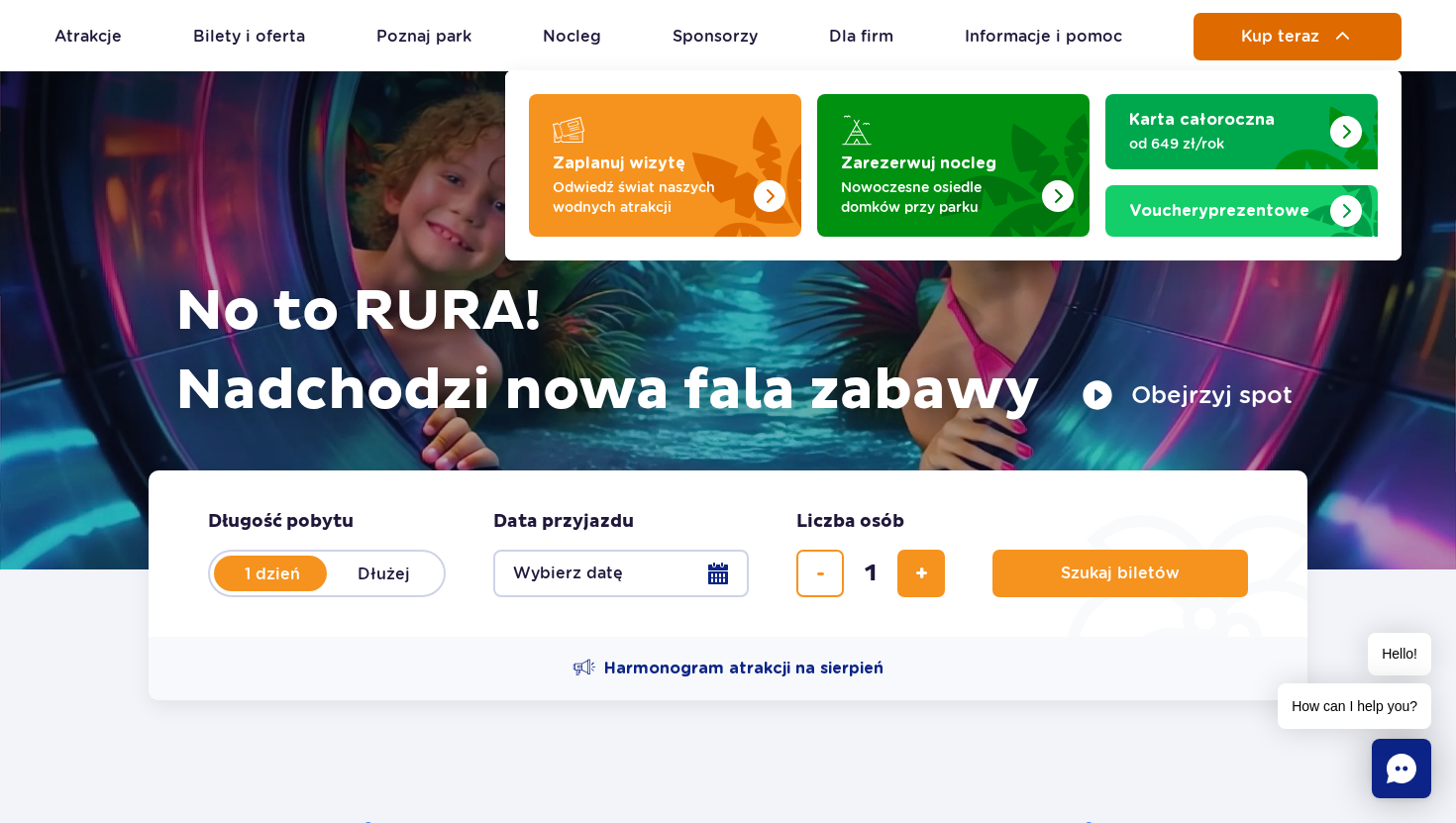 click on "Kup teraz" at bounding box center [1280, 37] 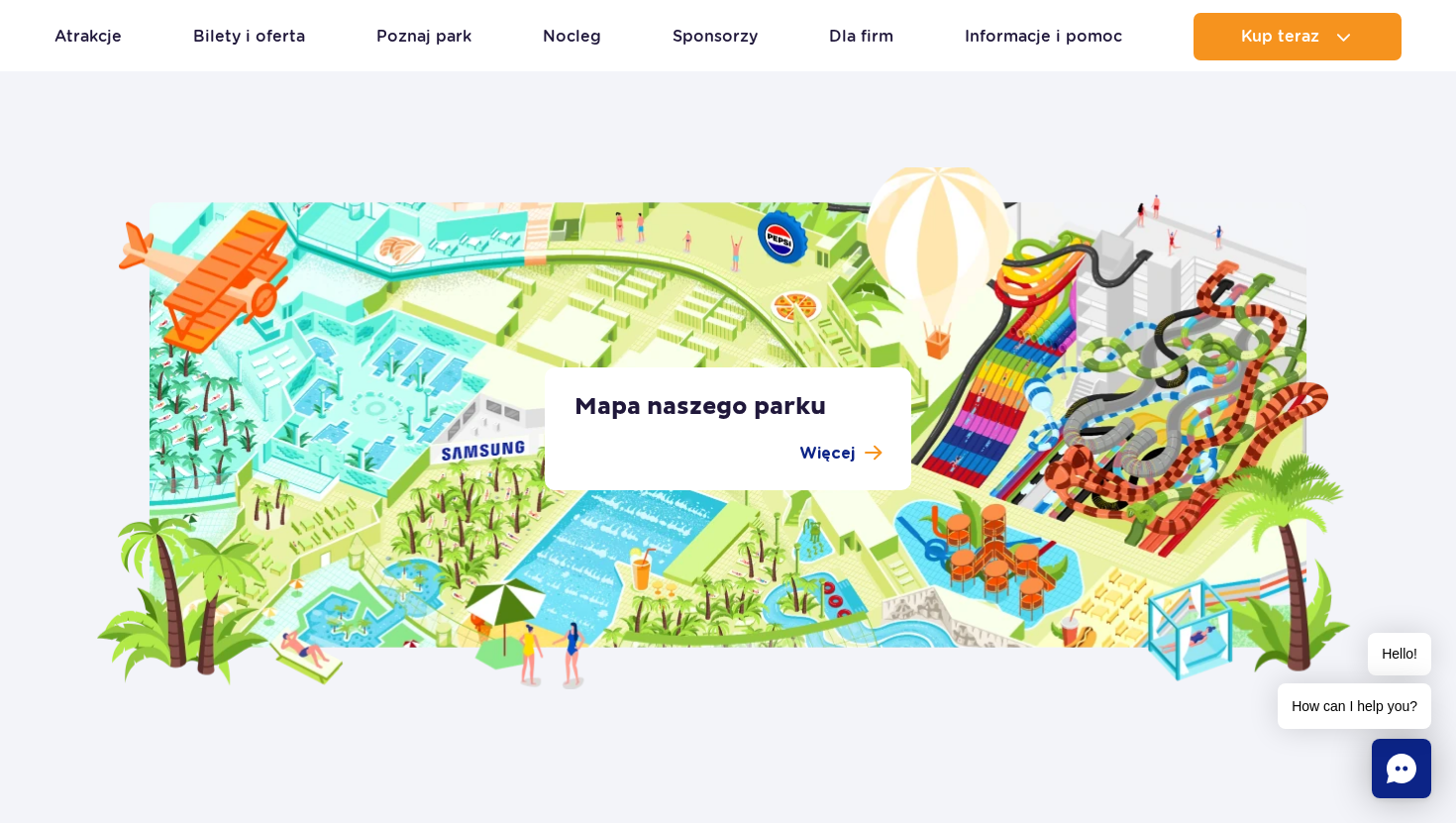 scroll, scrollTop: 3476, scrollLeft: 0, axis: vertical 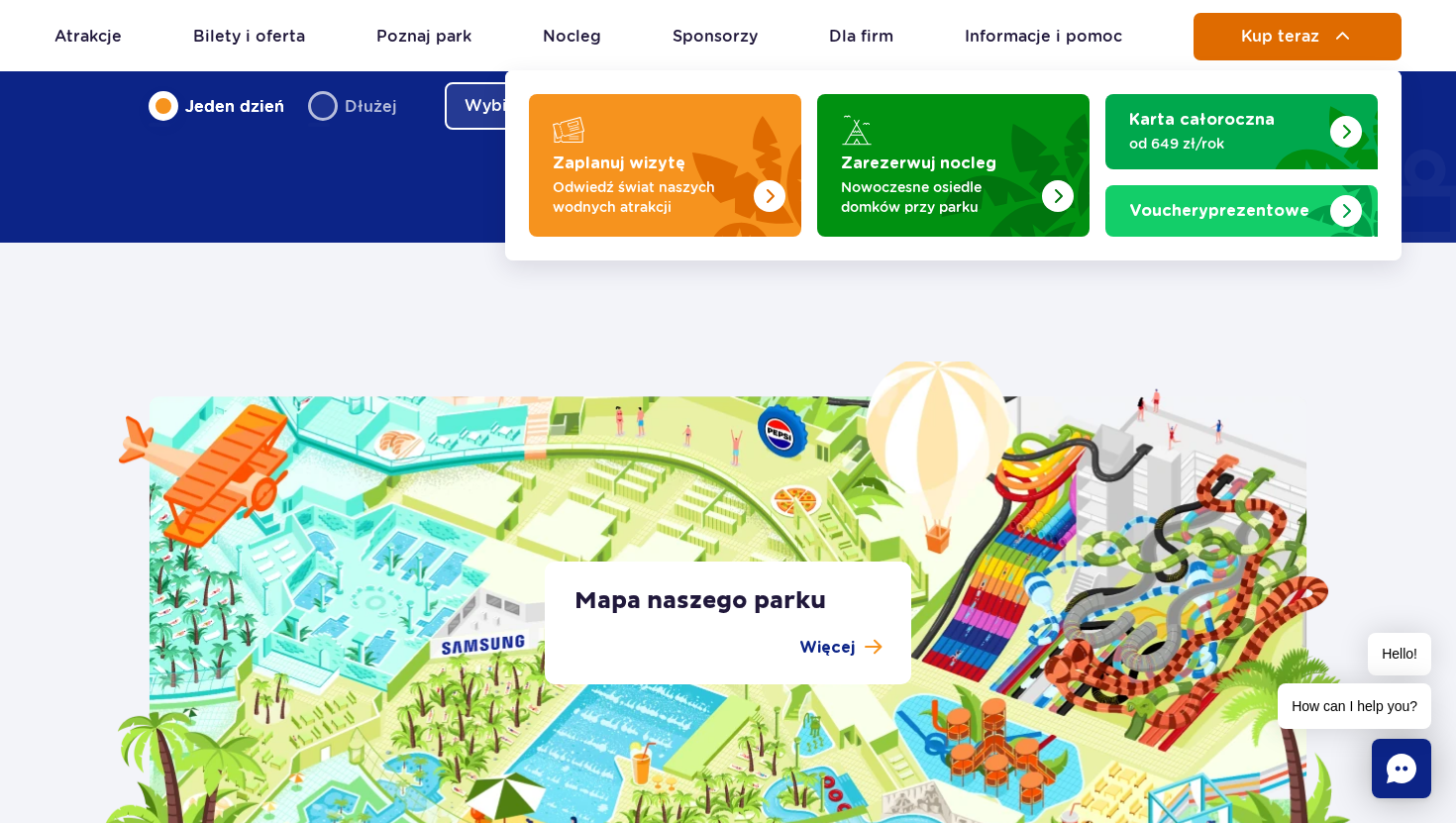 click on "Kup teraz" at bounding box center [1280, 37] 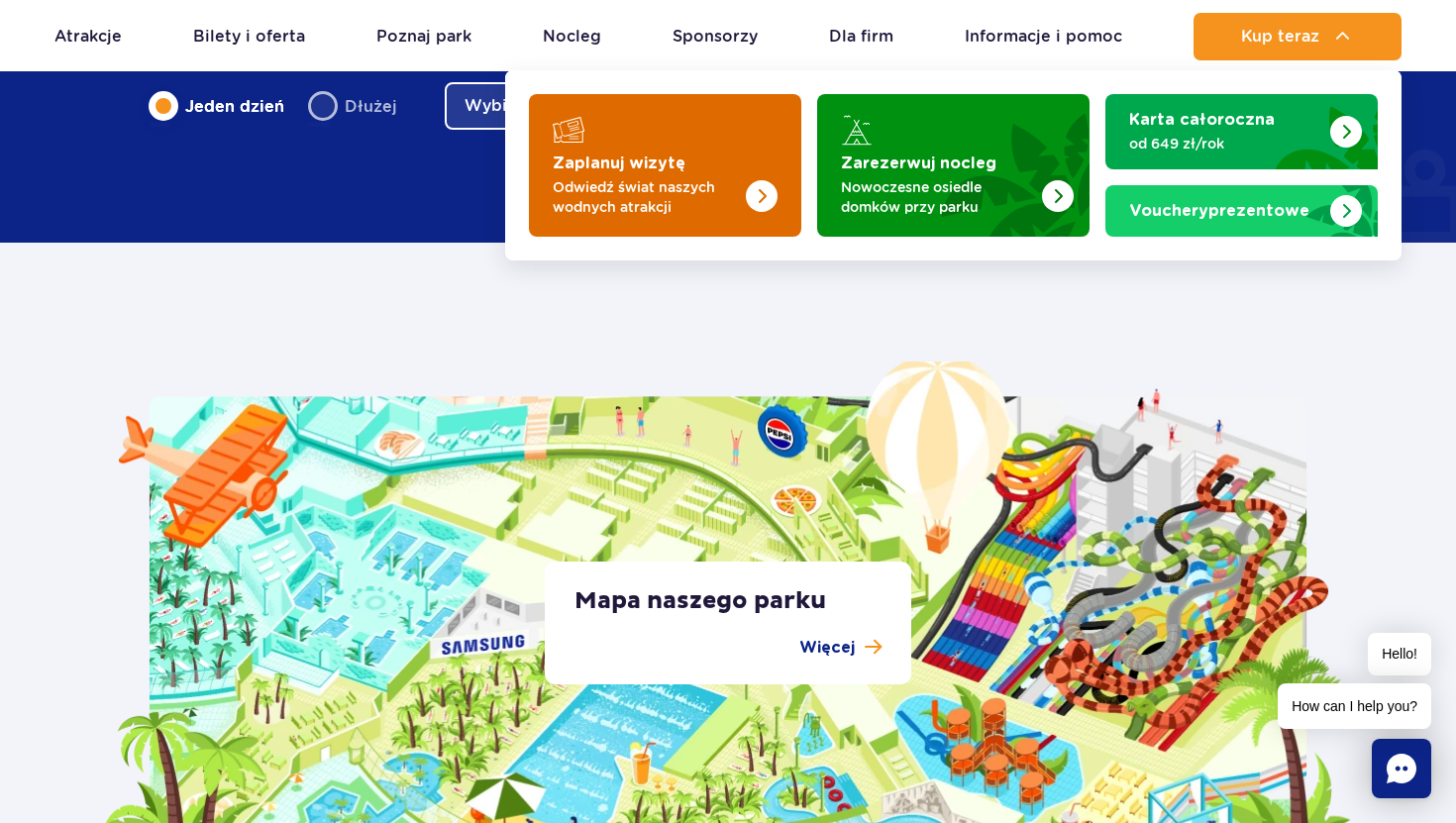 click on "Odwiedź świat naszych wodnych atrakcji" at bounding box center (649, 197) 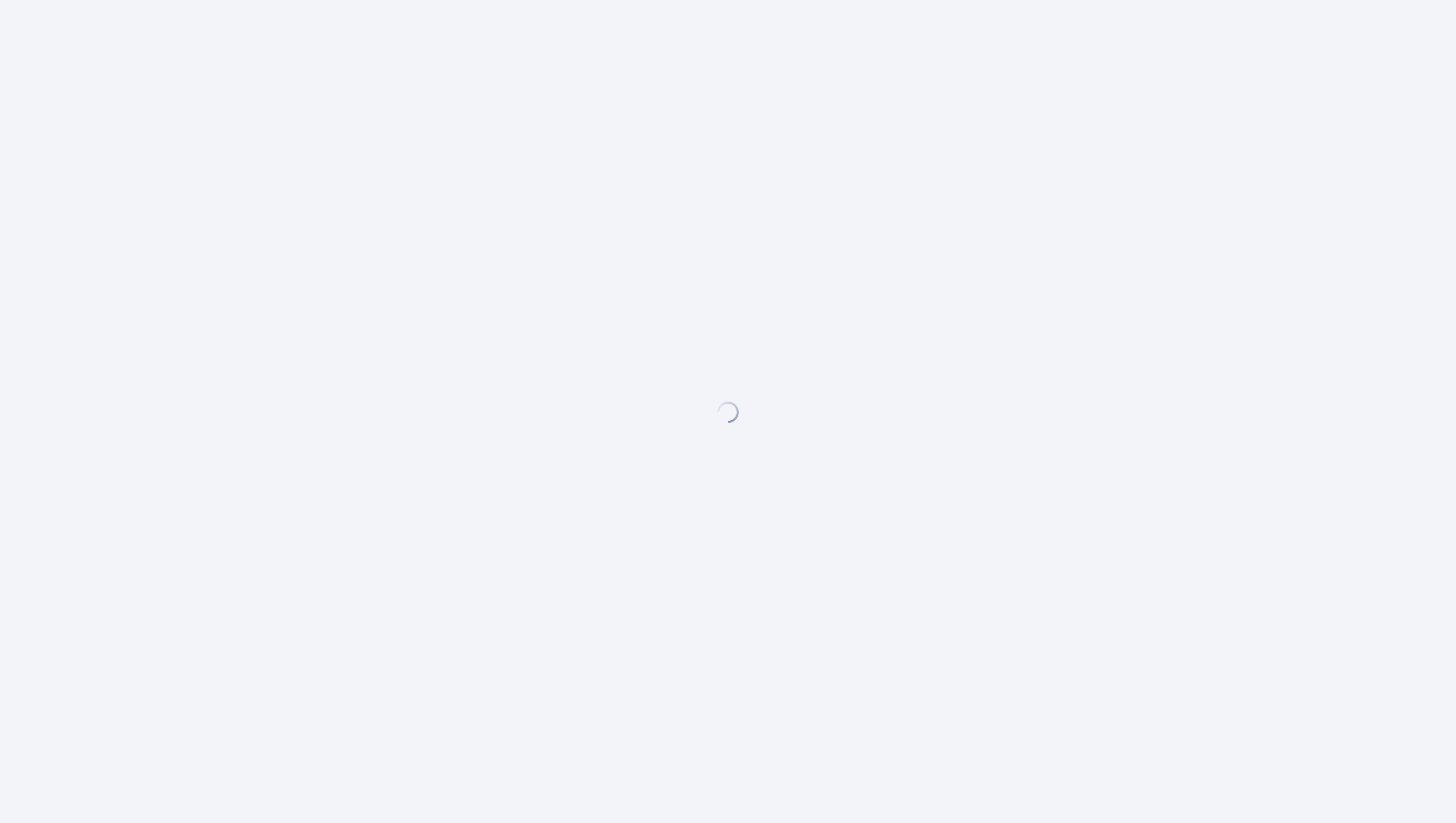 scroll, scrollTop: 0, scrollLeft: 0, axis: both 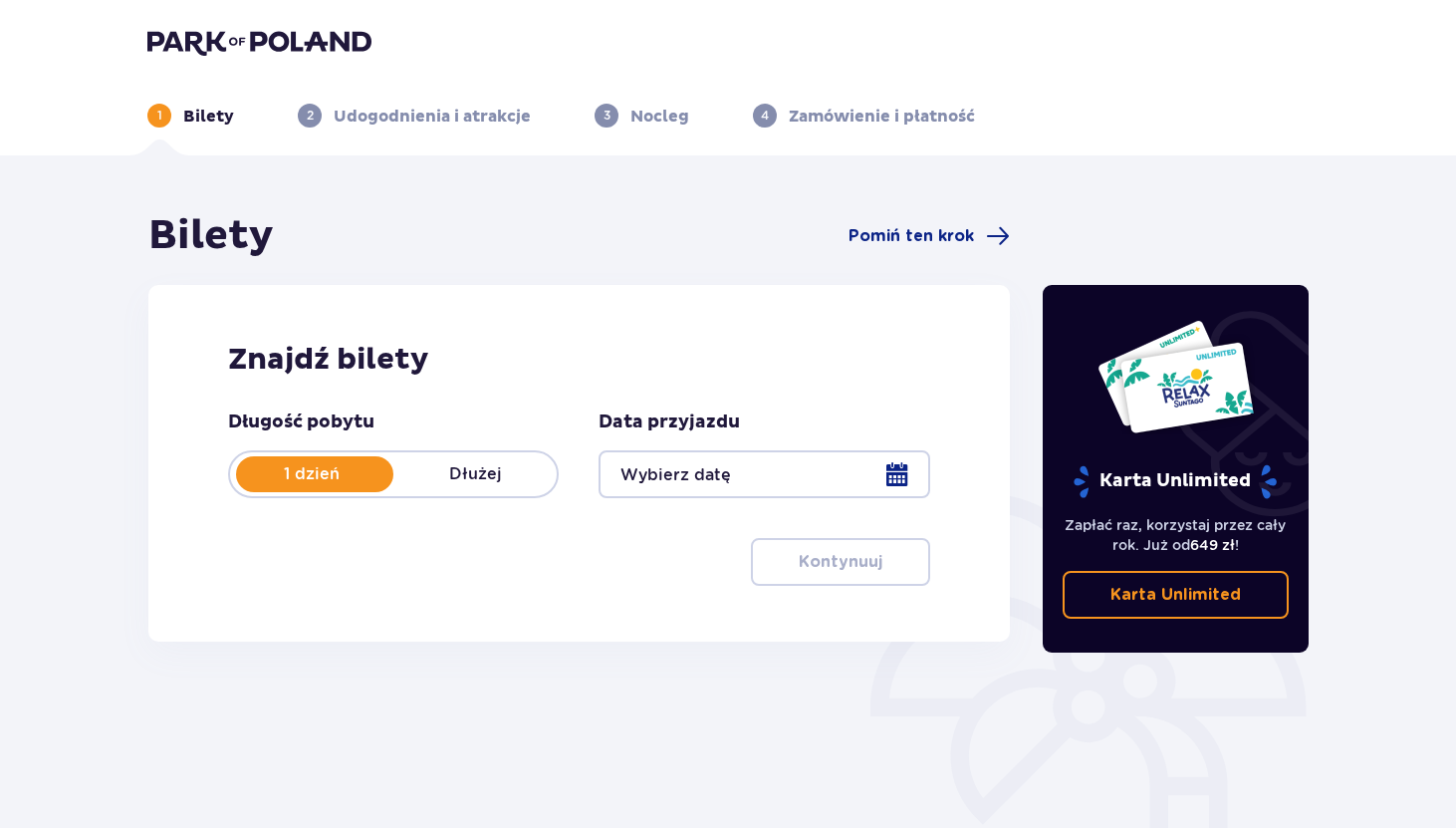 click on "Dłużej" at bounding box center (475, 474) 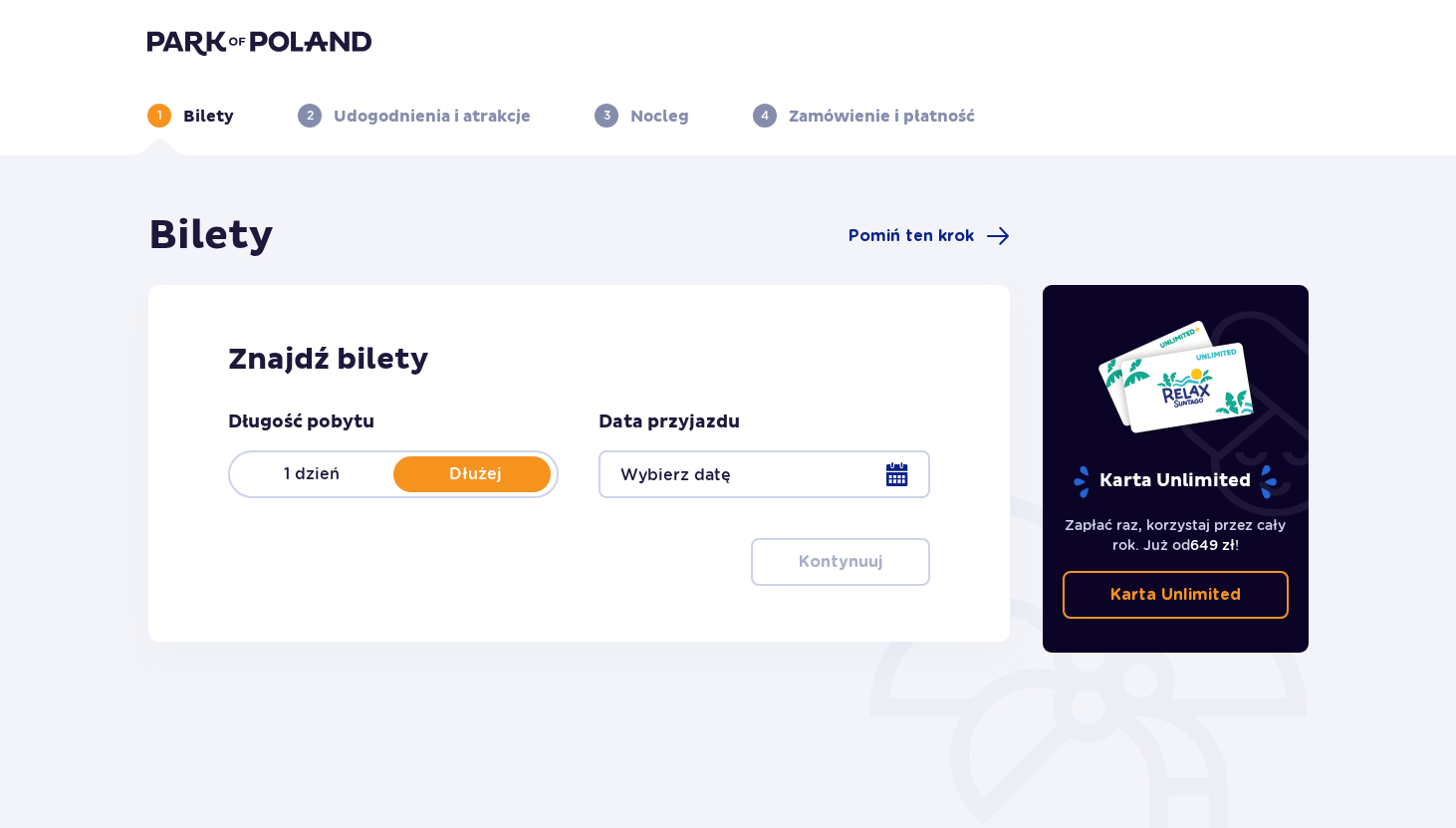 click on "1 dzień" at bounding box center (312, 474) 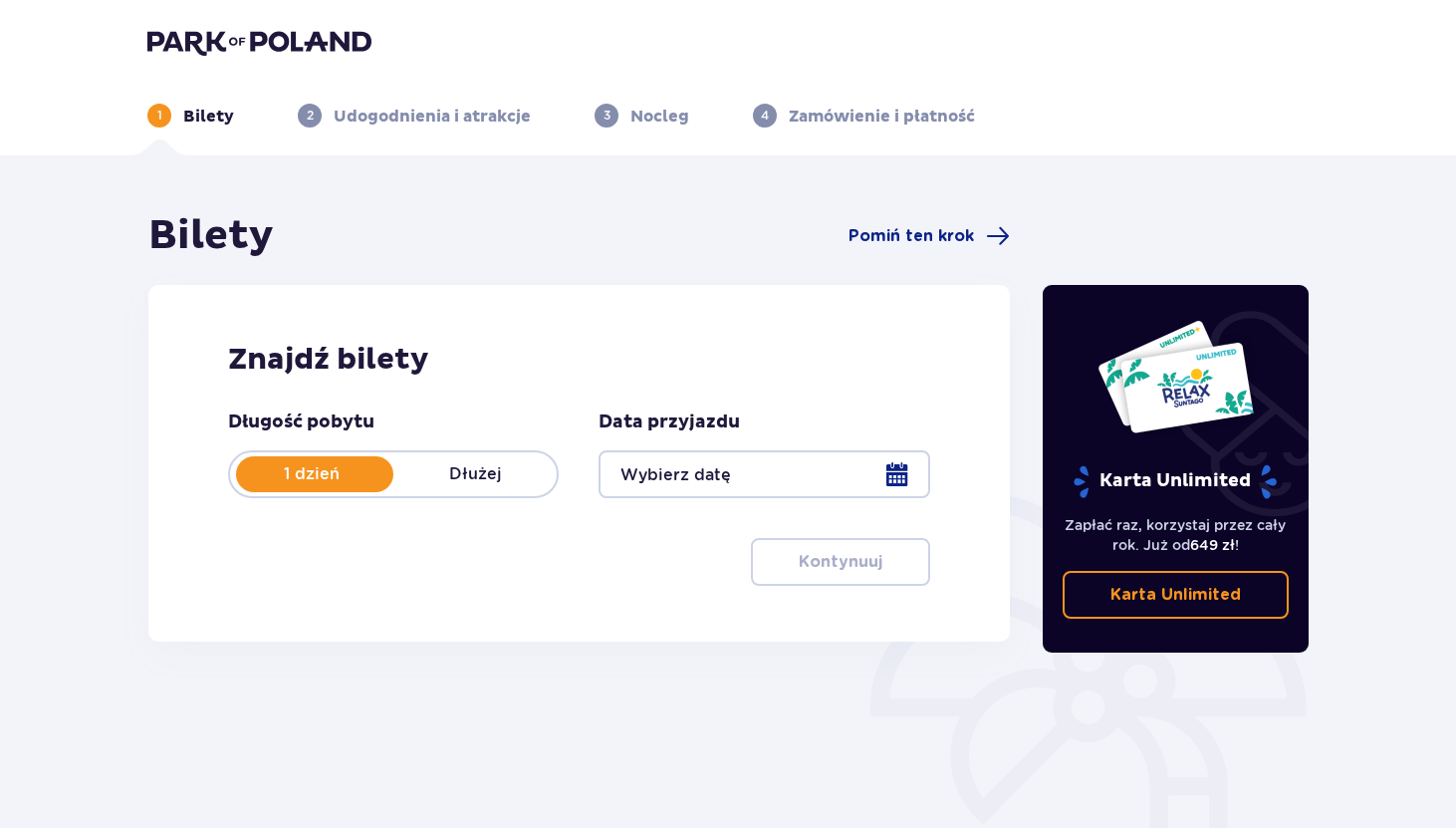 click at bounding box center [764, 474] 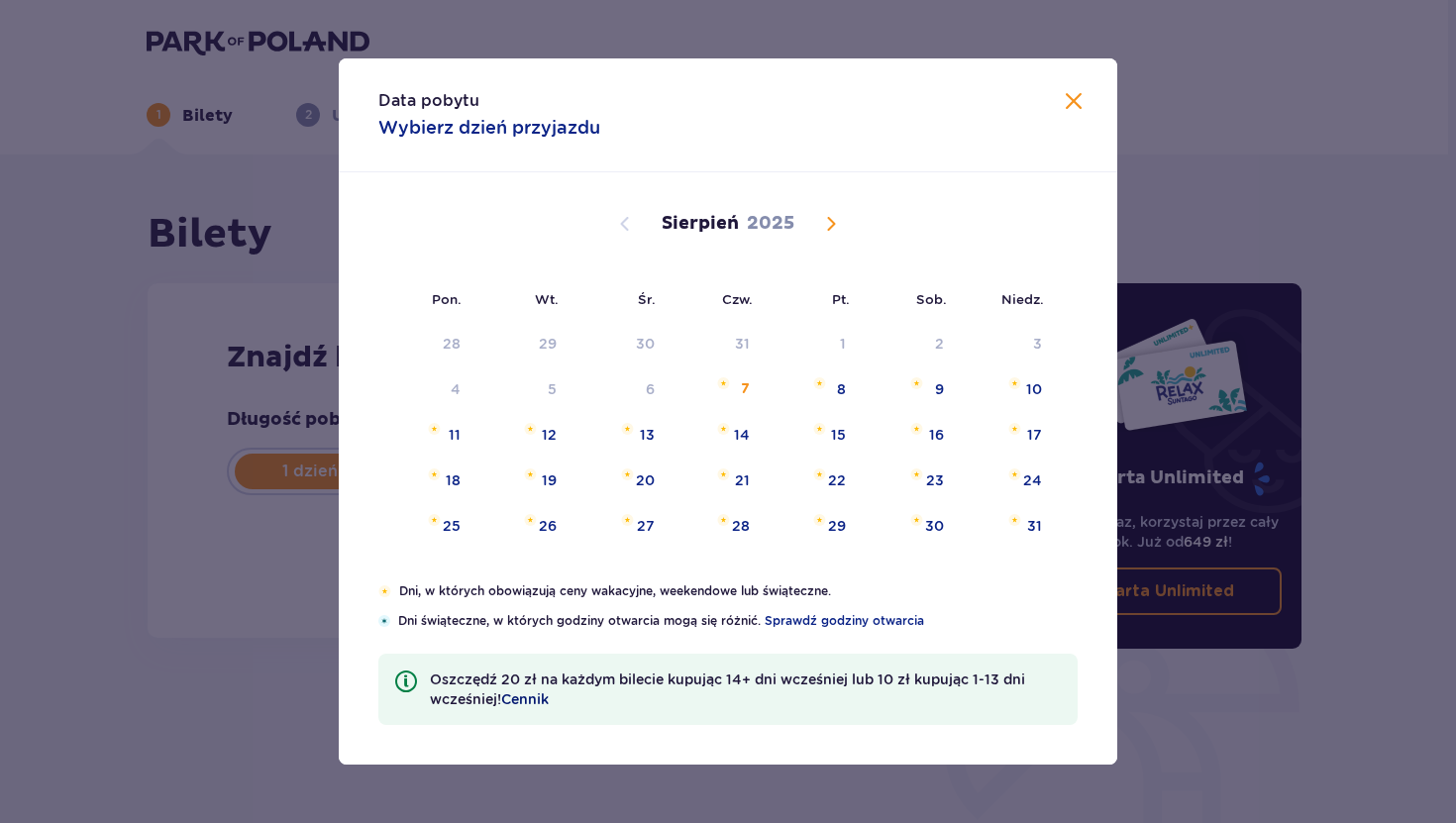 click on "Cennik" at bounding box center (525, 699) 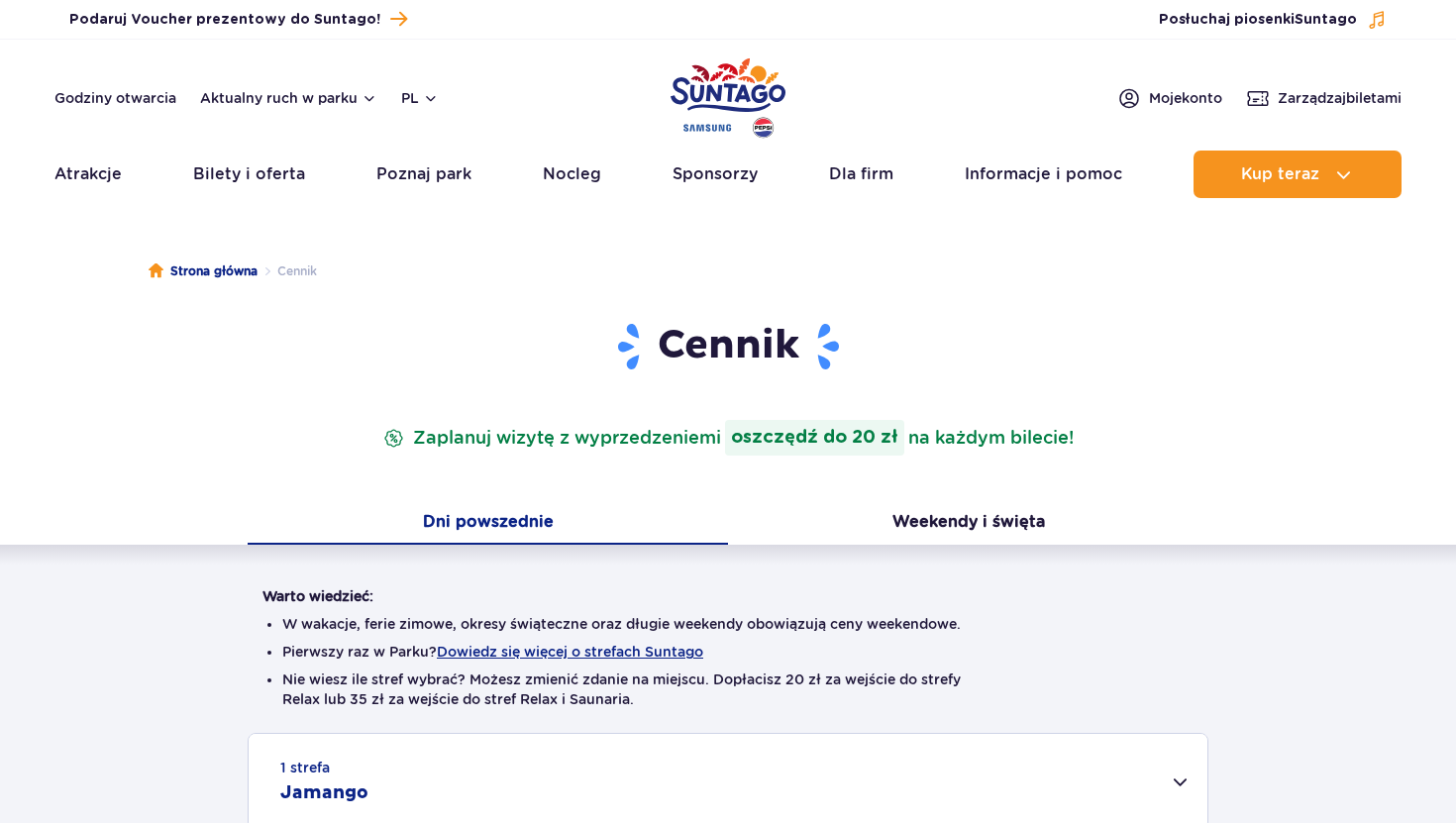 scroll, scrollTop: 0, scrollLeft: 0, axis: both 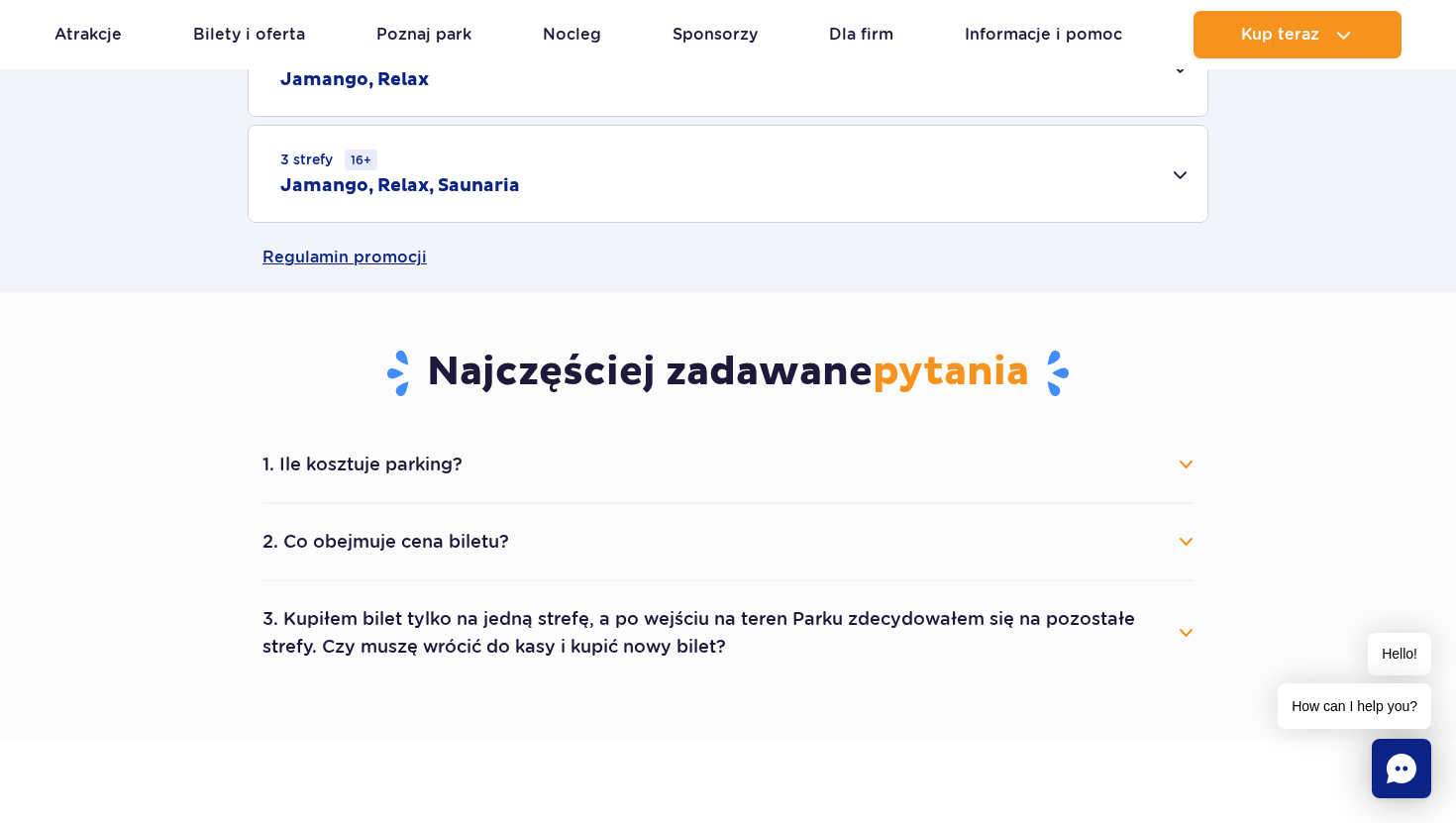 click on "1. Ile kosztuje parking?" at bounding box center [728, 464] 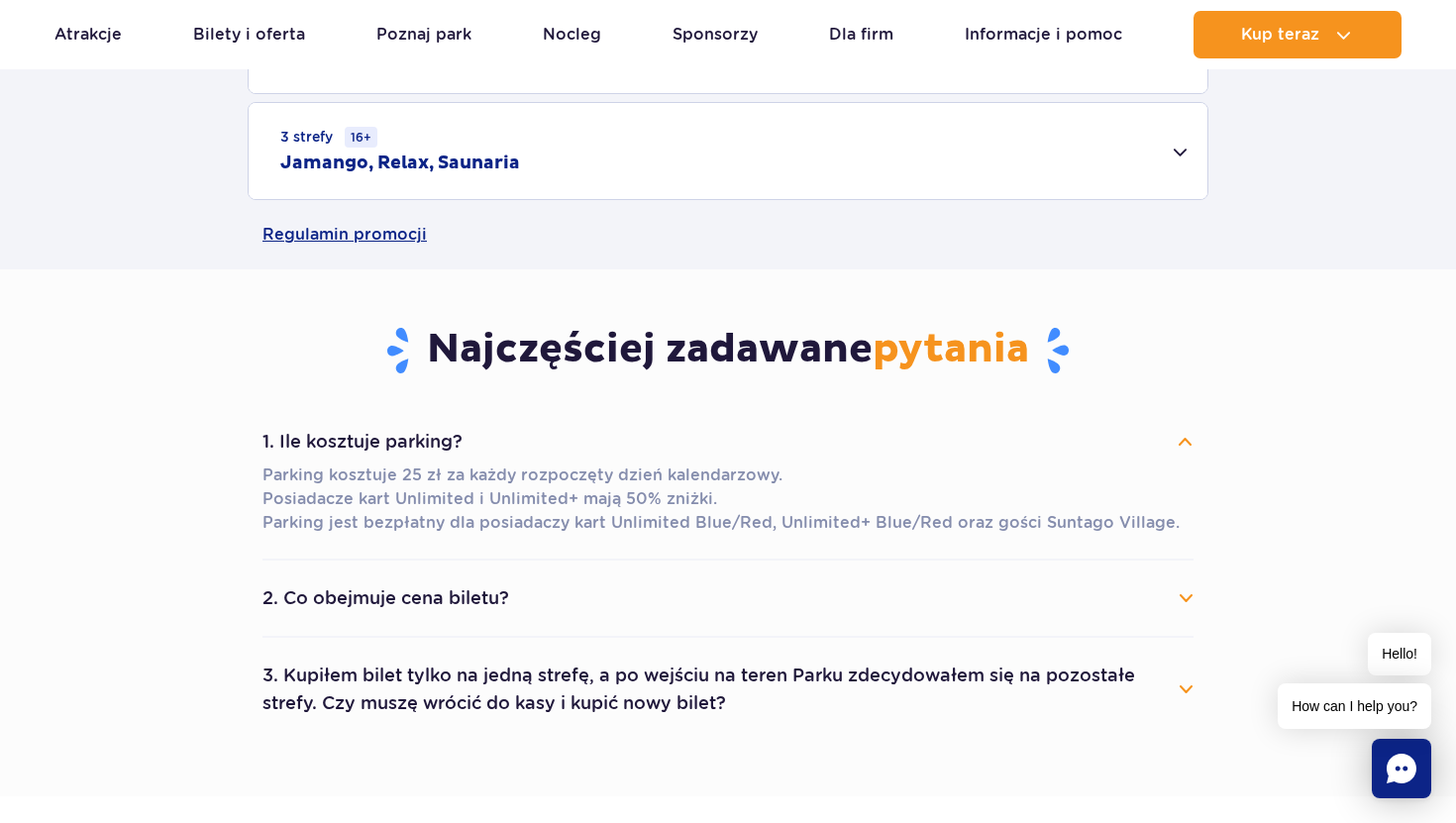 scroll, scrollTop: 888, scrollLeft: 0, axis: vertical 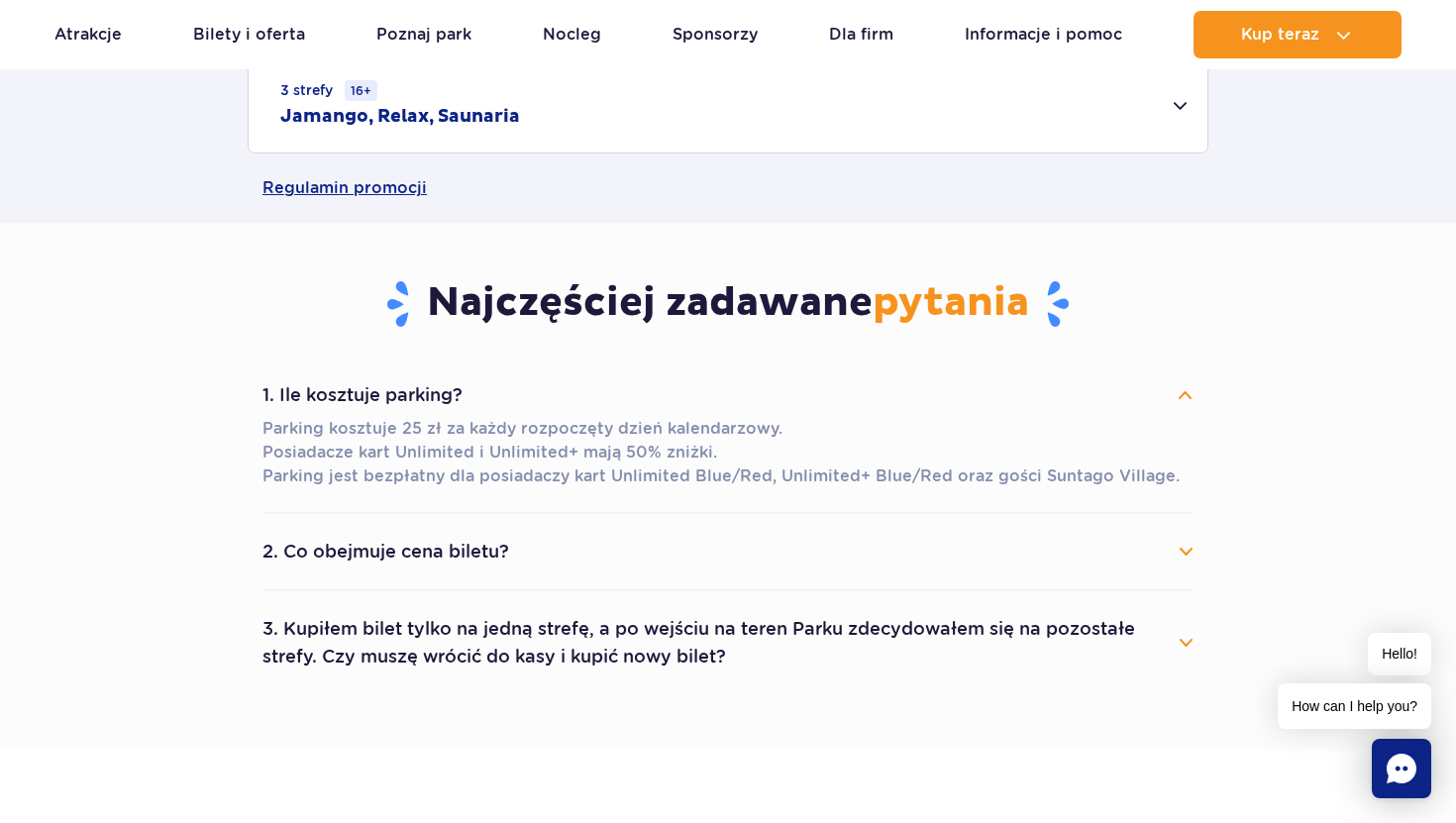 click on "1. Ile kosztuje parking?" at bounding box center [728, 395] 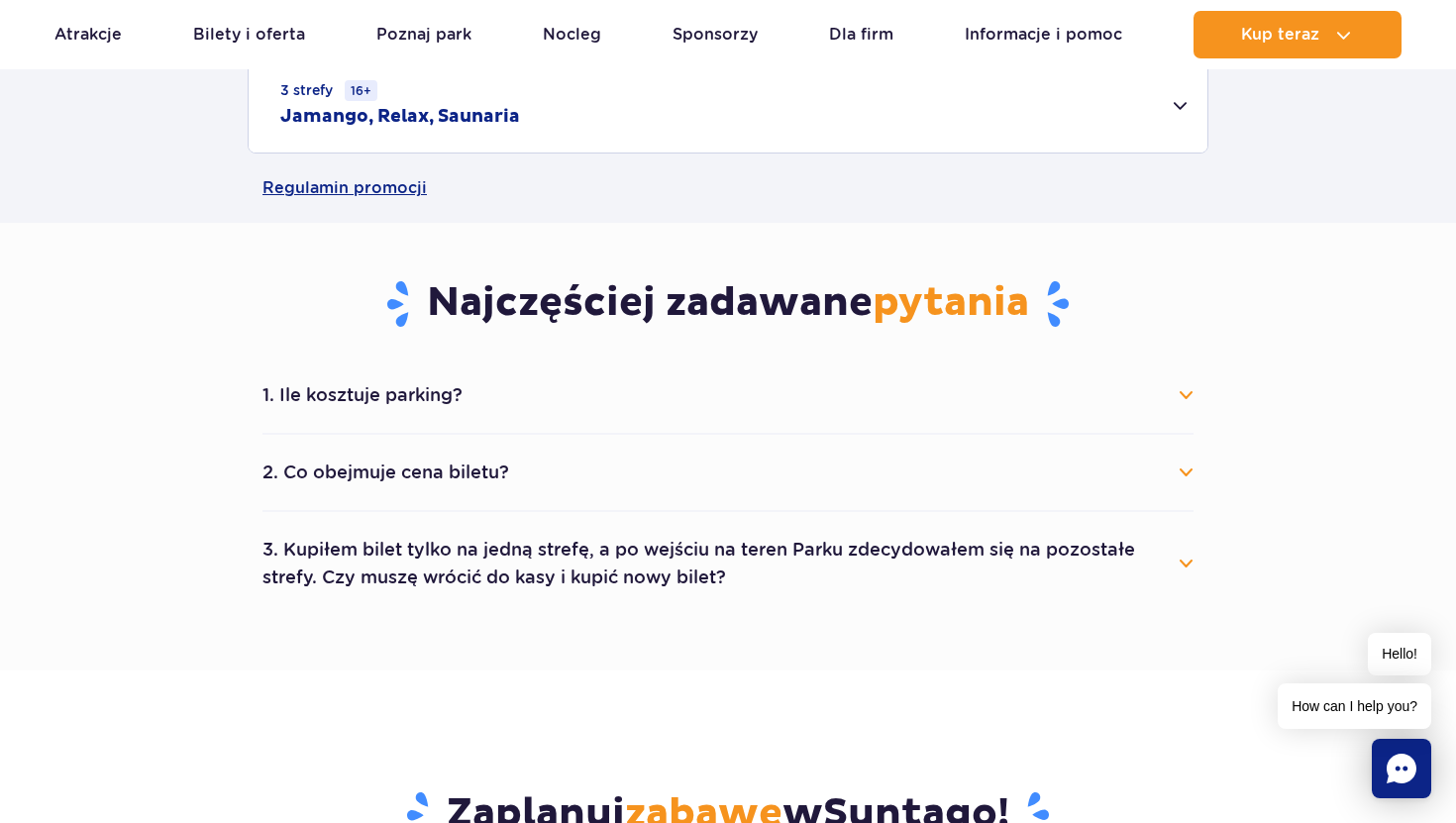 click on "2. Co obejmuje cena biletu?" at bounding box center (728, 472) 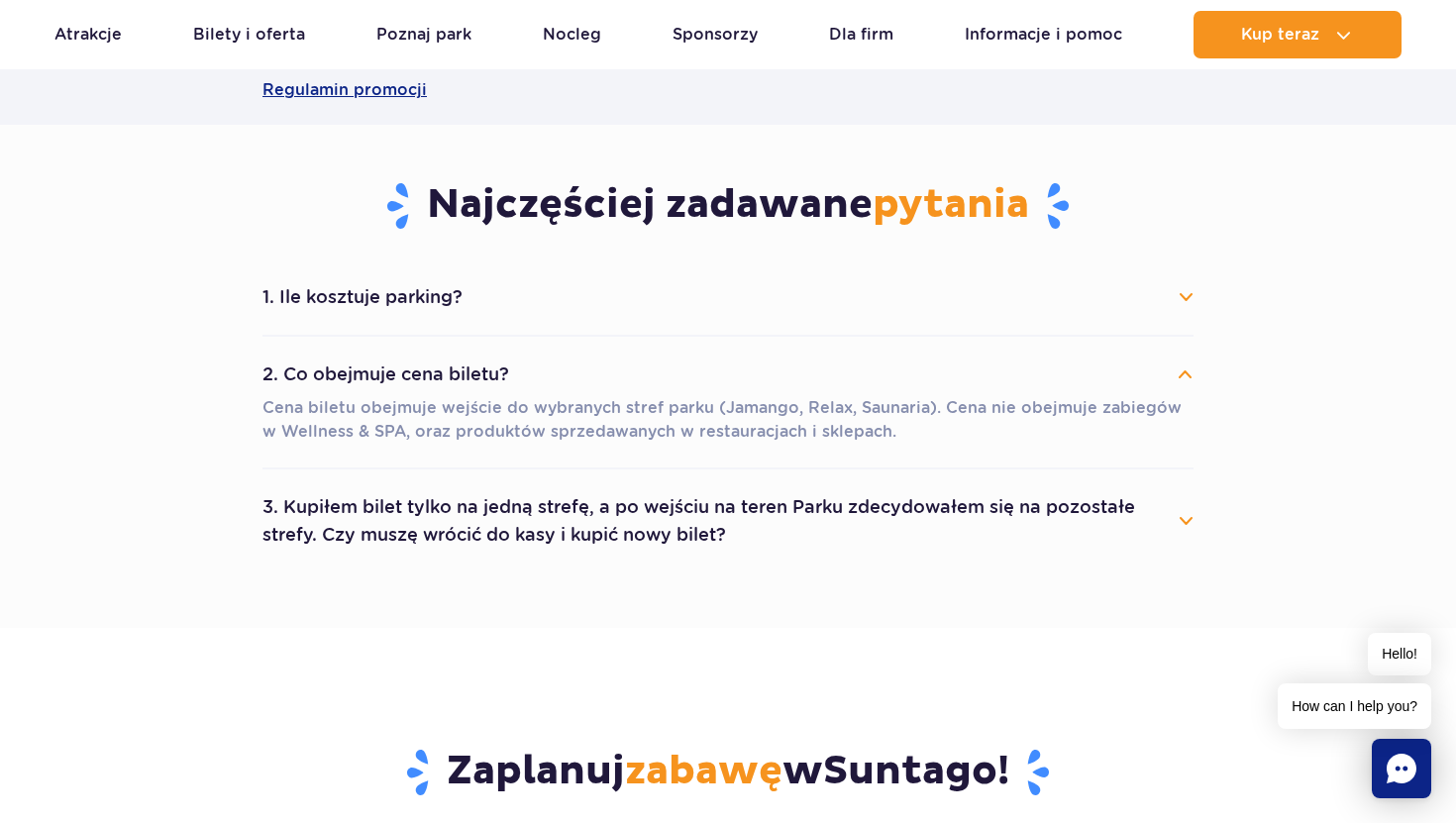 scroll, scrollTop: 991, scrollLeft: 0, axis: vertical 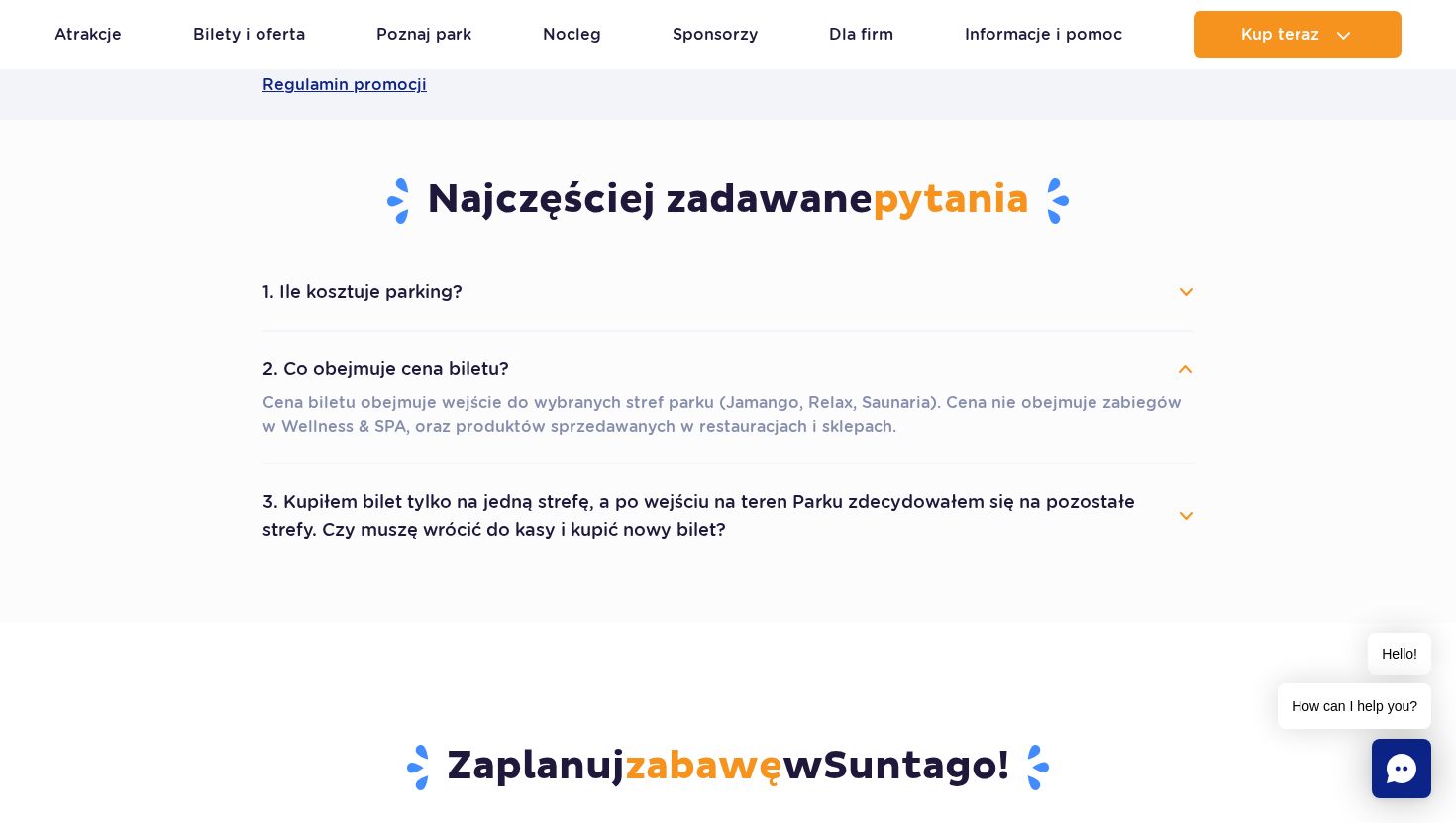 click on "3. Kupiłem bilet tylko na jedną strefę, a po wejściu na teren Parku zdecydowałem się na pozostałe strefy. Czy muszę wrócić do kasy i kupić nowy bilet?" at bounding box center [728, 516] 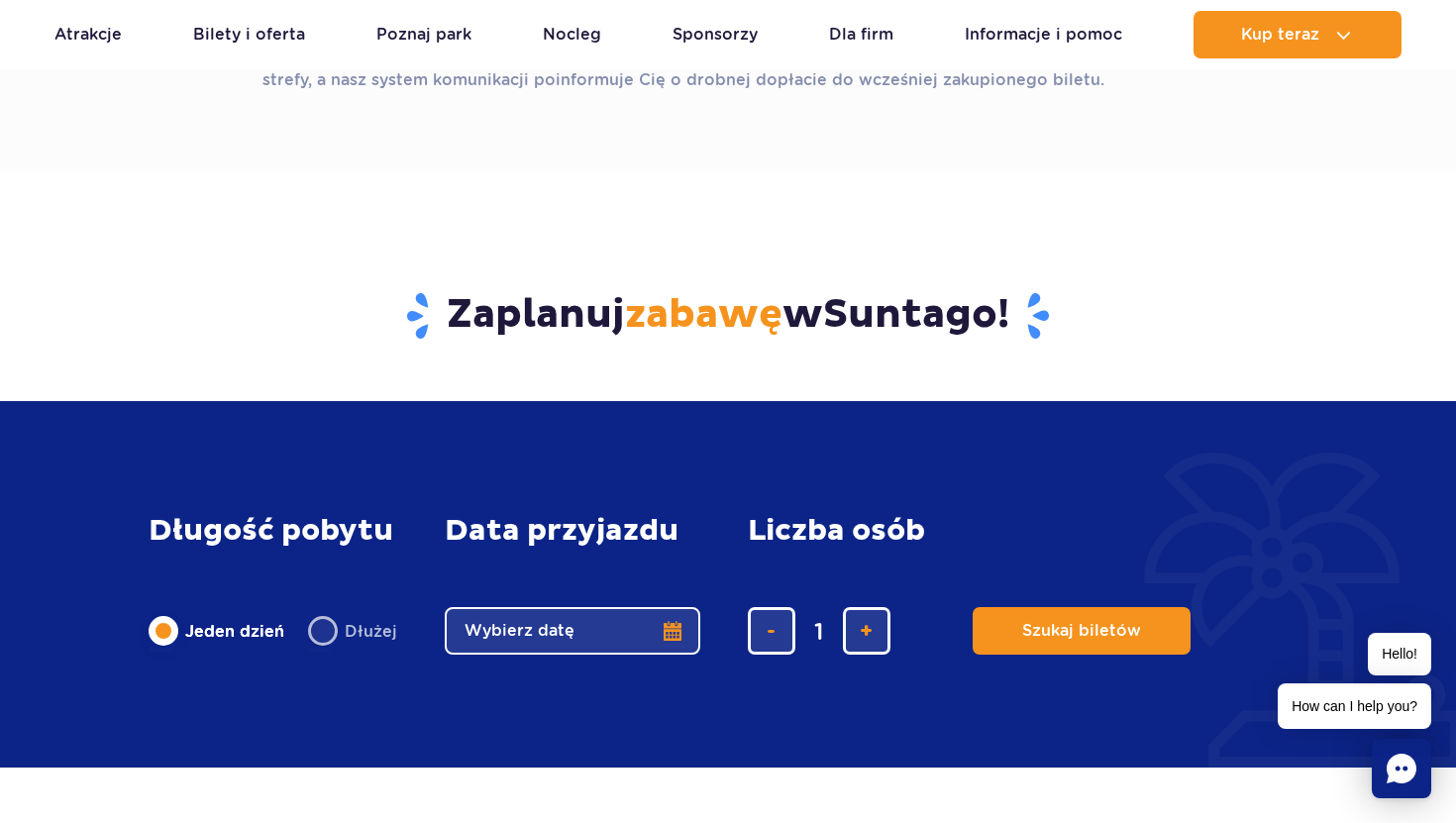 scroll, scrollTop: 1501, scrollLeft: 0, axis: vertical 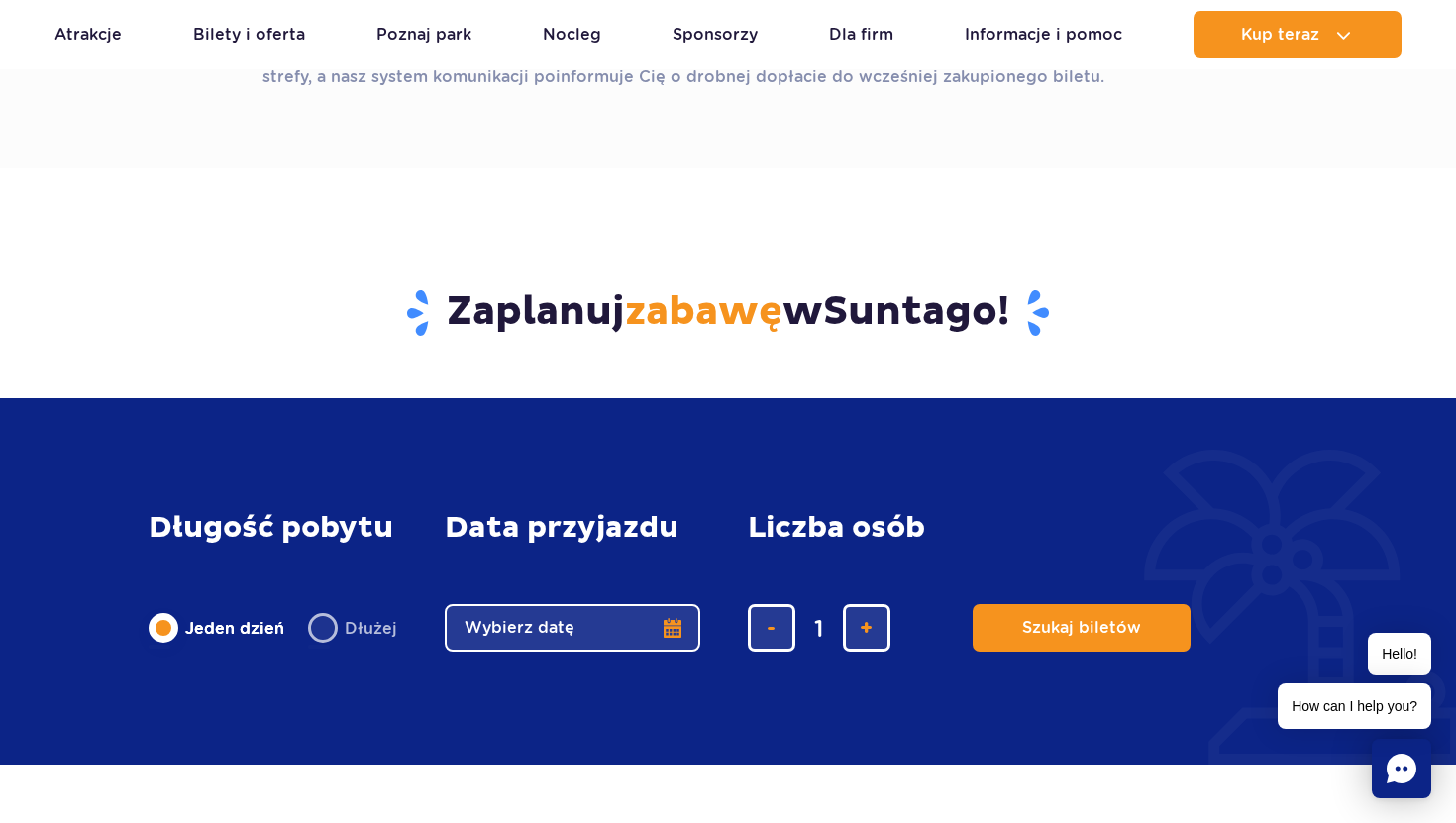 click on "Wybierz datę" at bounding box center [572, 628] 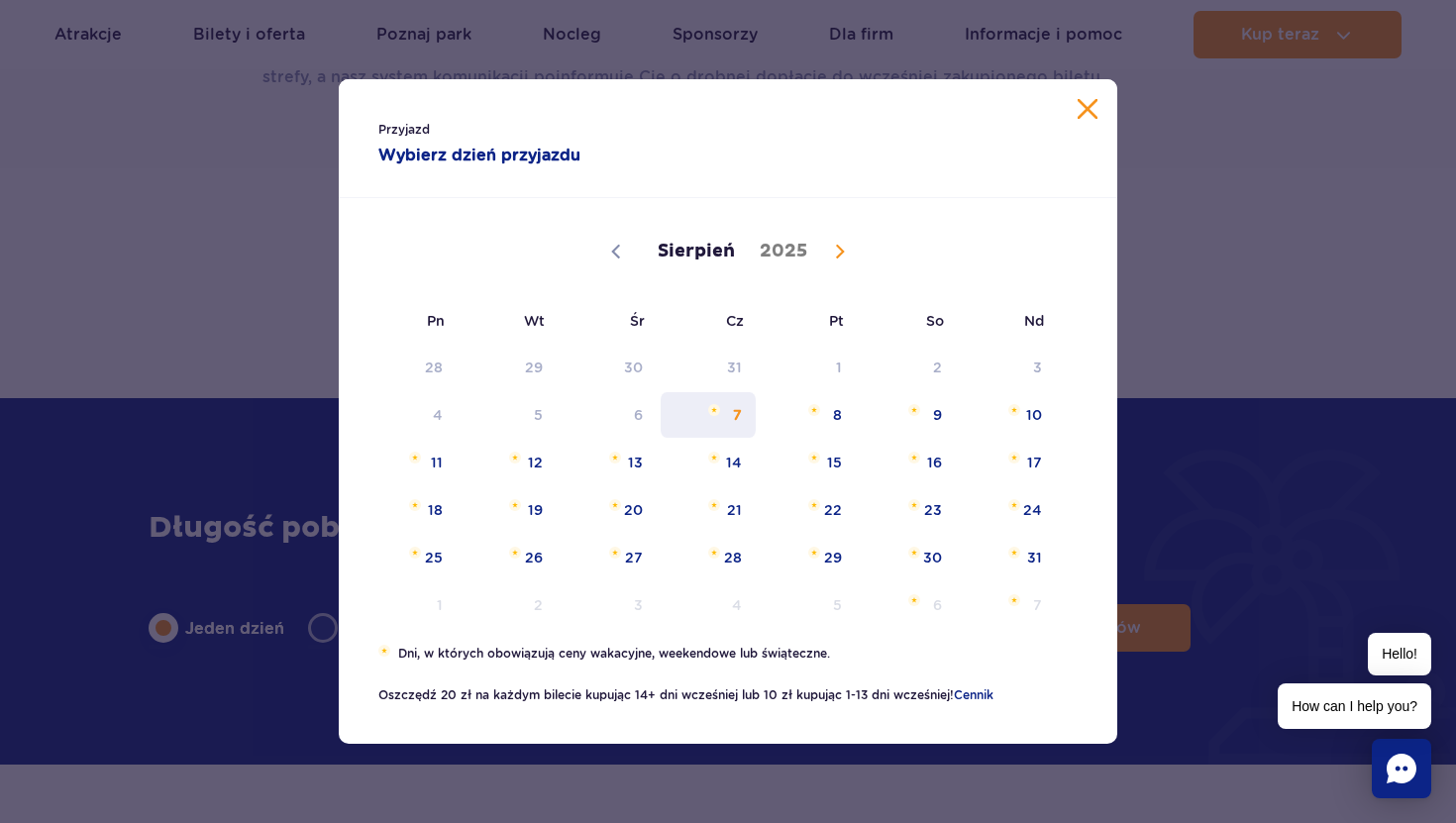 click on "7" at bounding box center [708, 415] 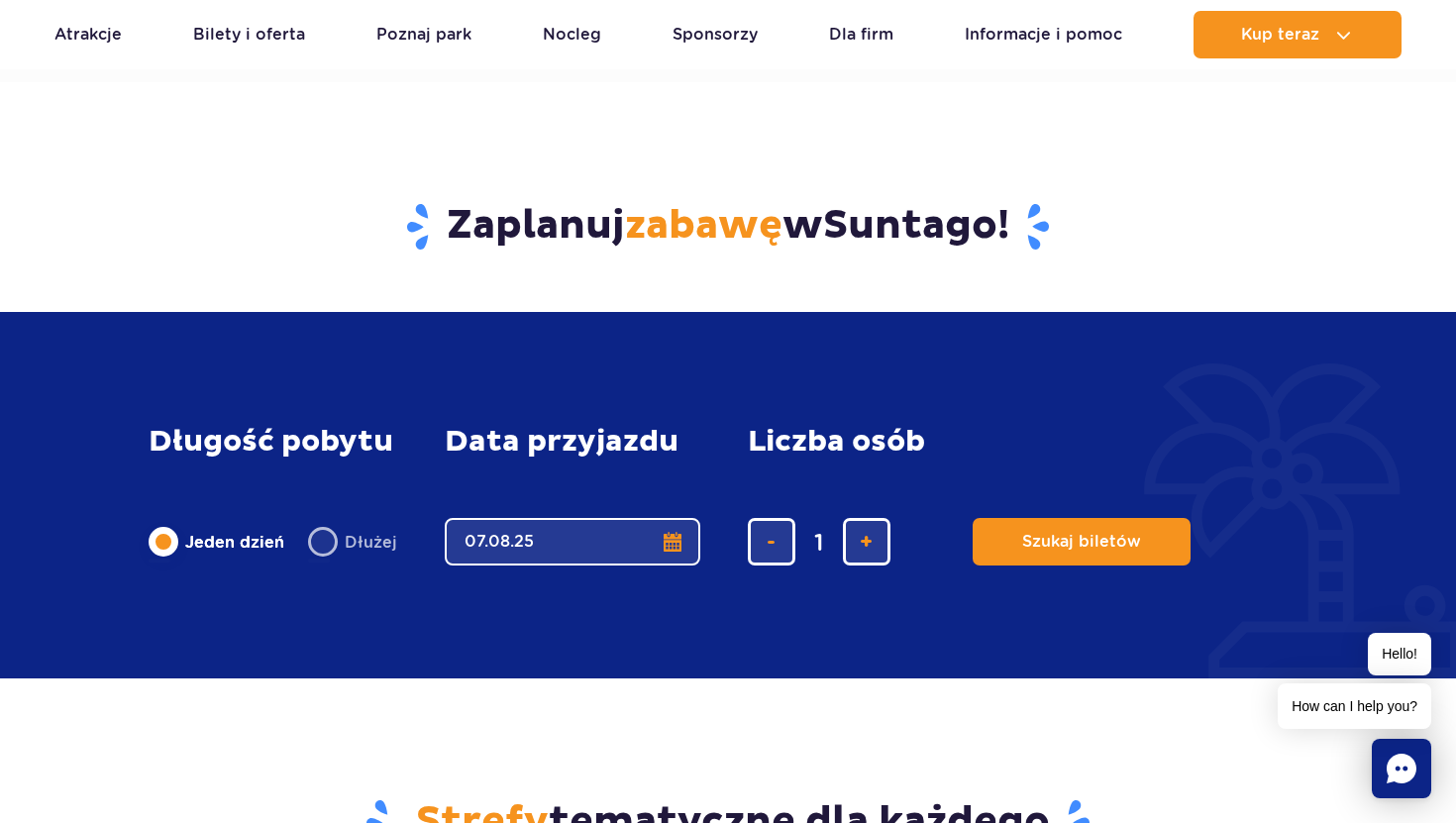 scroll, scrollTop: 1648, scrollLeft: 0, axis: vertical 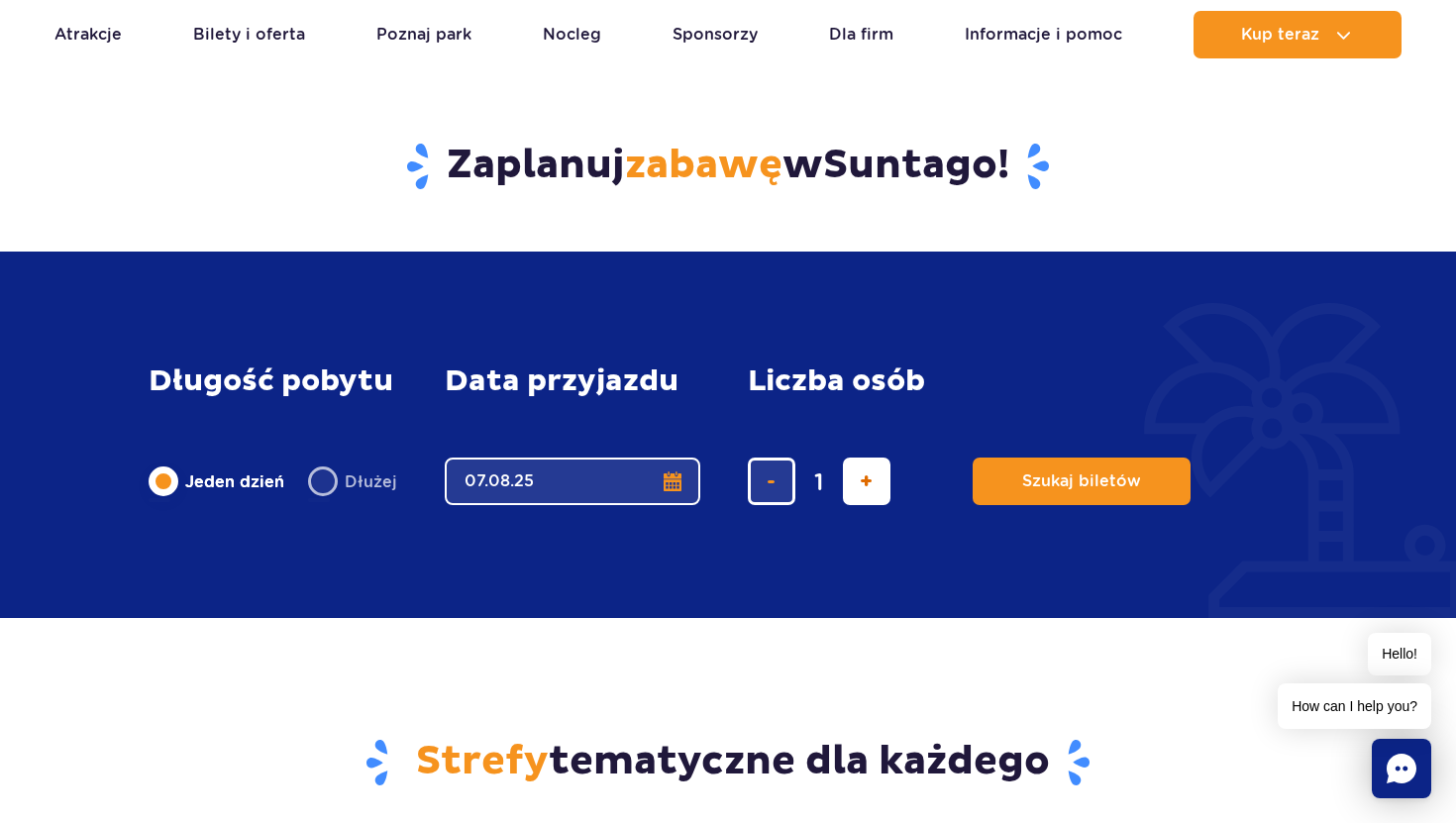 click at bounding box center [866, 481] 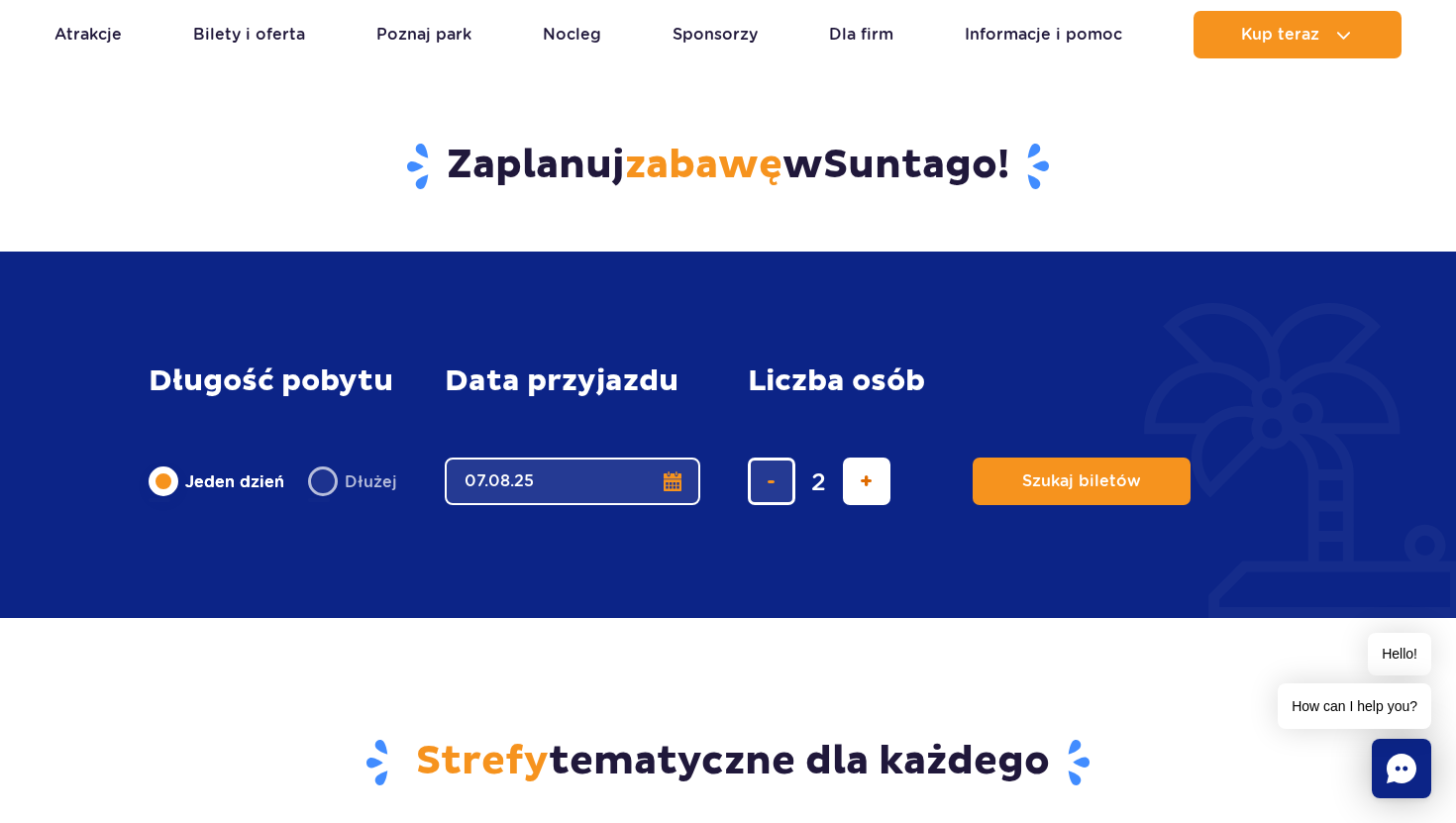 click at bounding box center [866, 481] 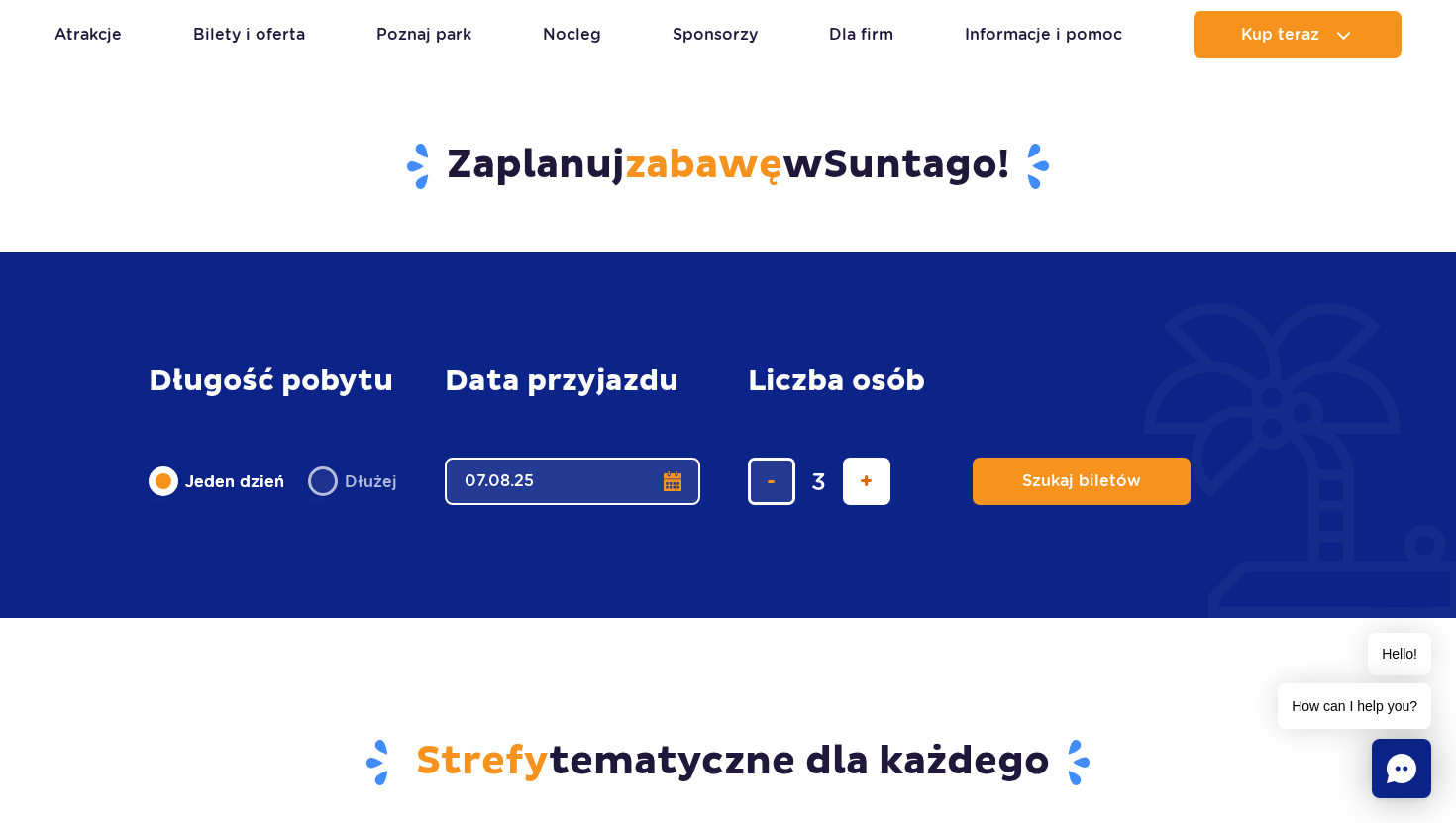 click at bounding box center [866, 481] 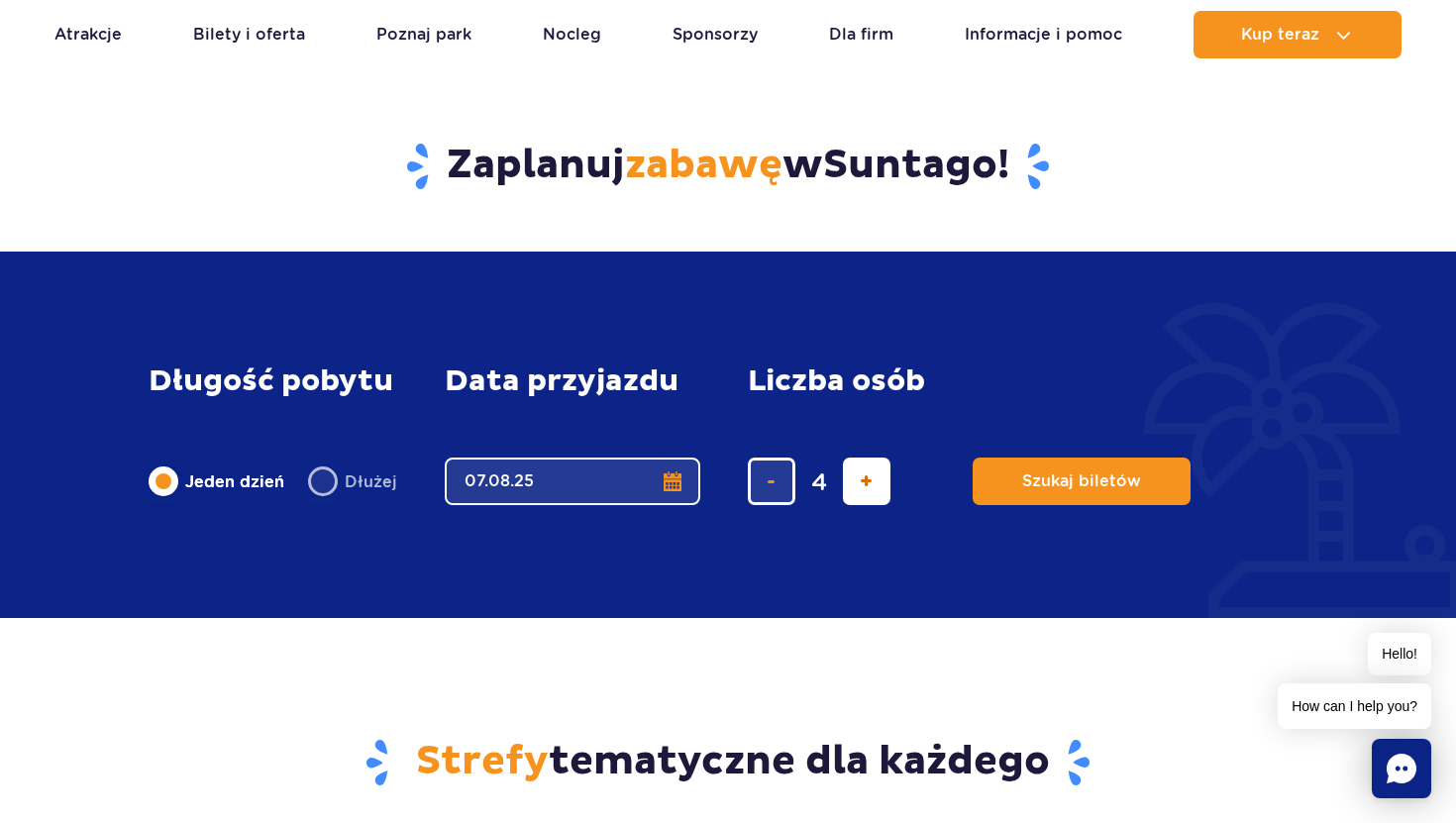 click at bounding box center (866, 481) 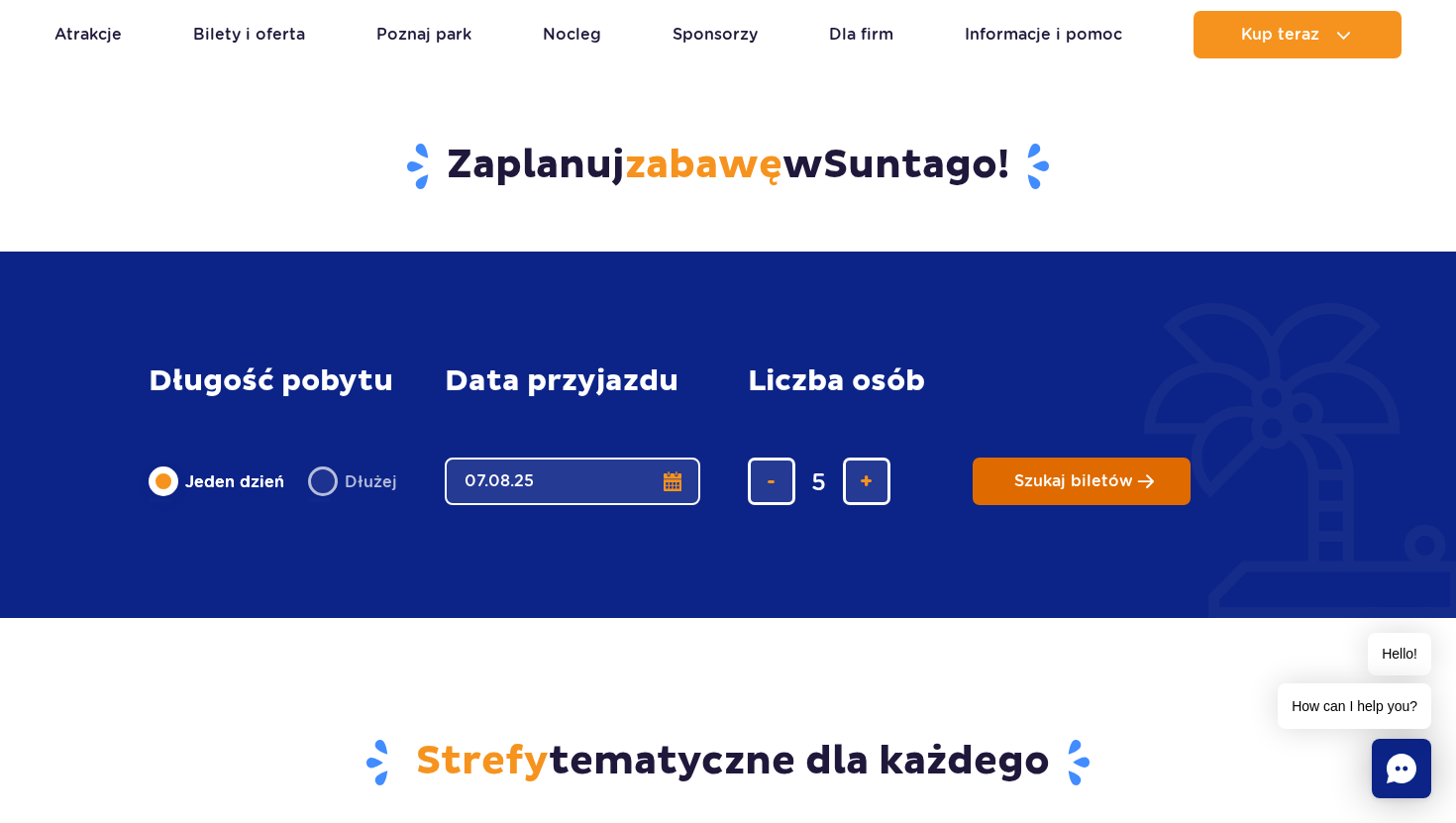 click on "Szukaj biletów" at bounding box center (1082, 481) 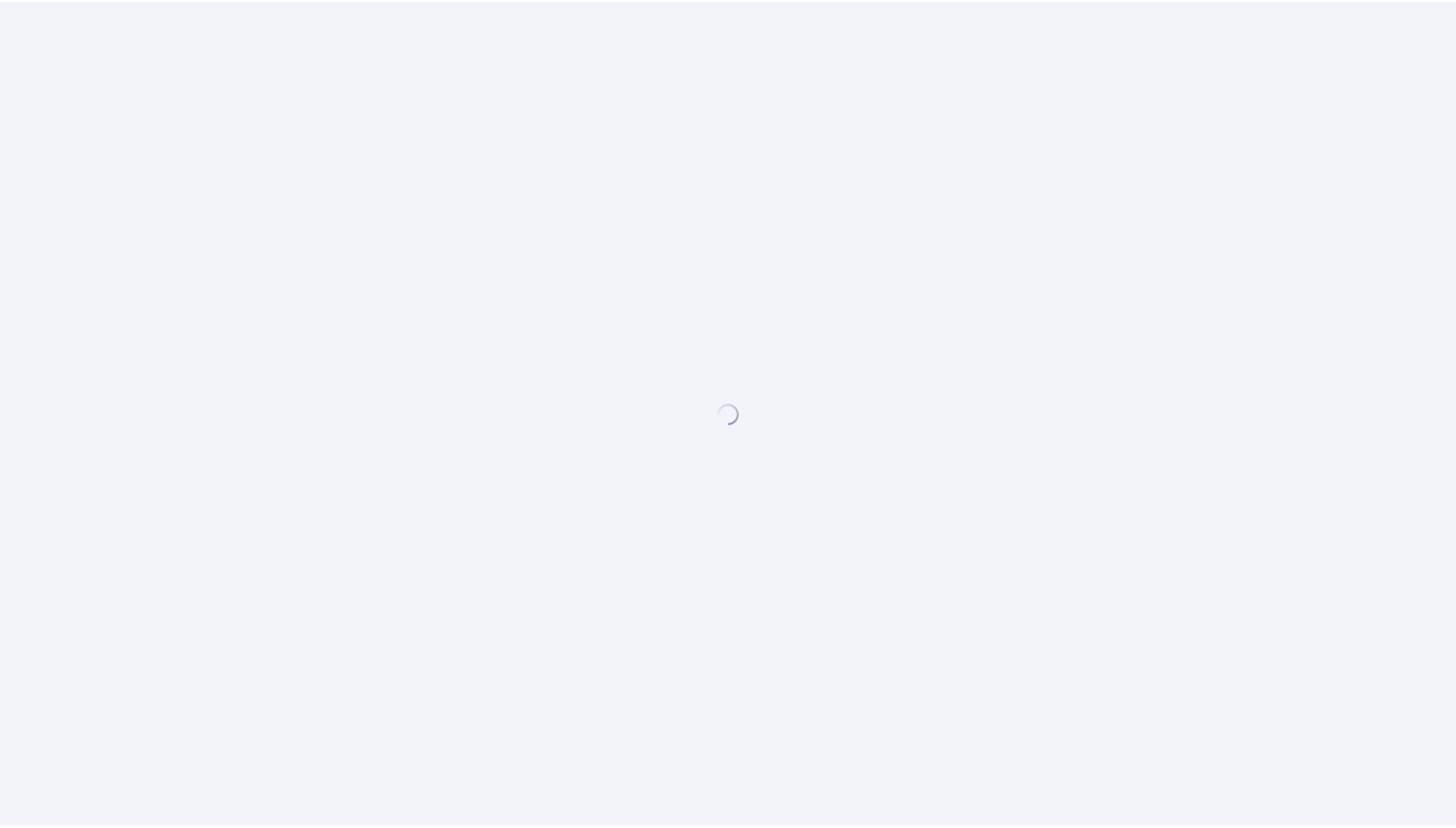 scroll, scrollTop: 0, scrollLeft: 0, axis: both 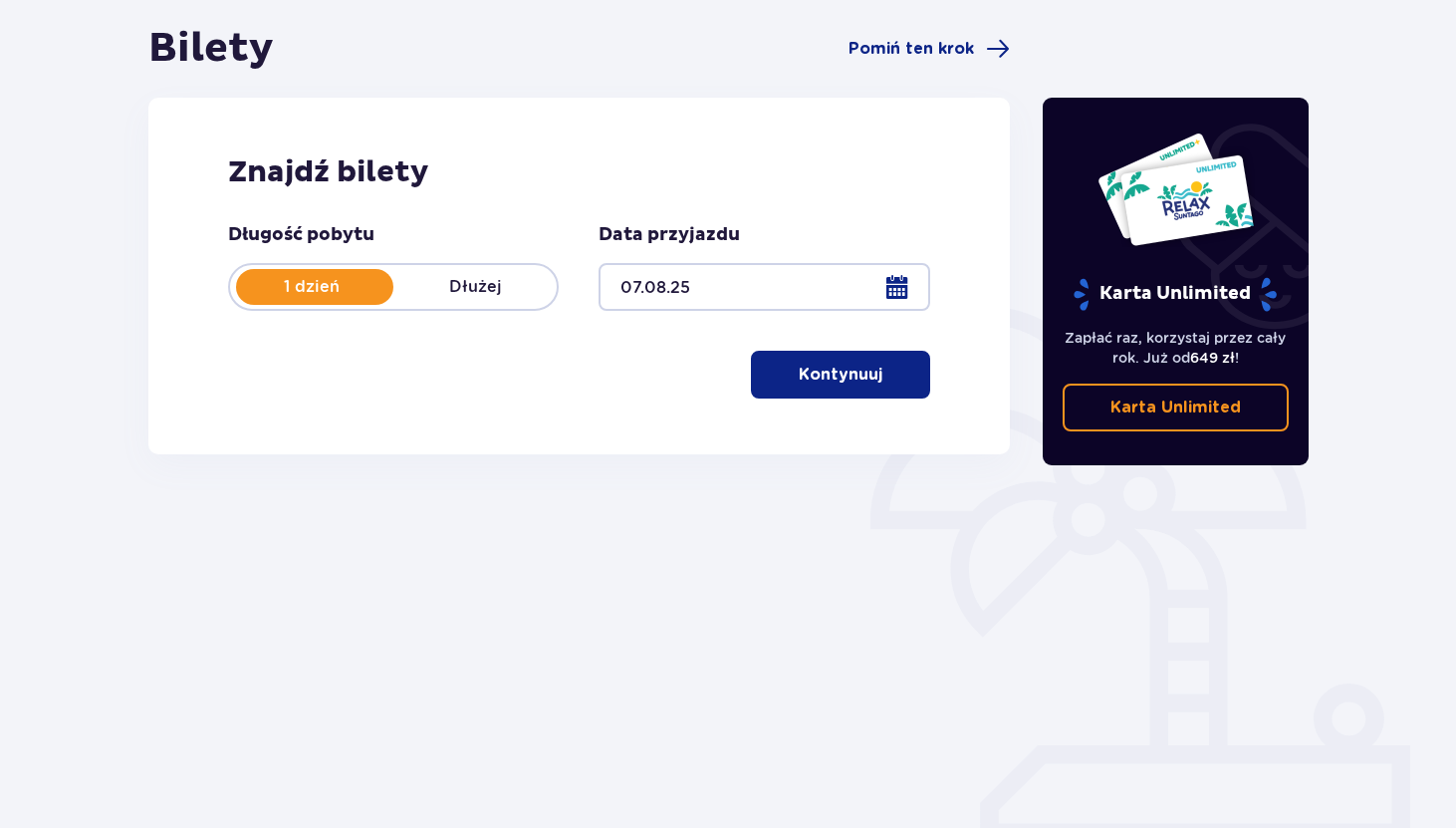 click at bounding box center [886, 375] 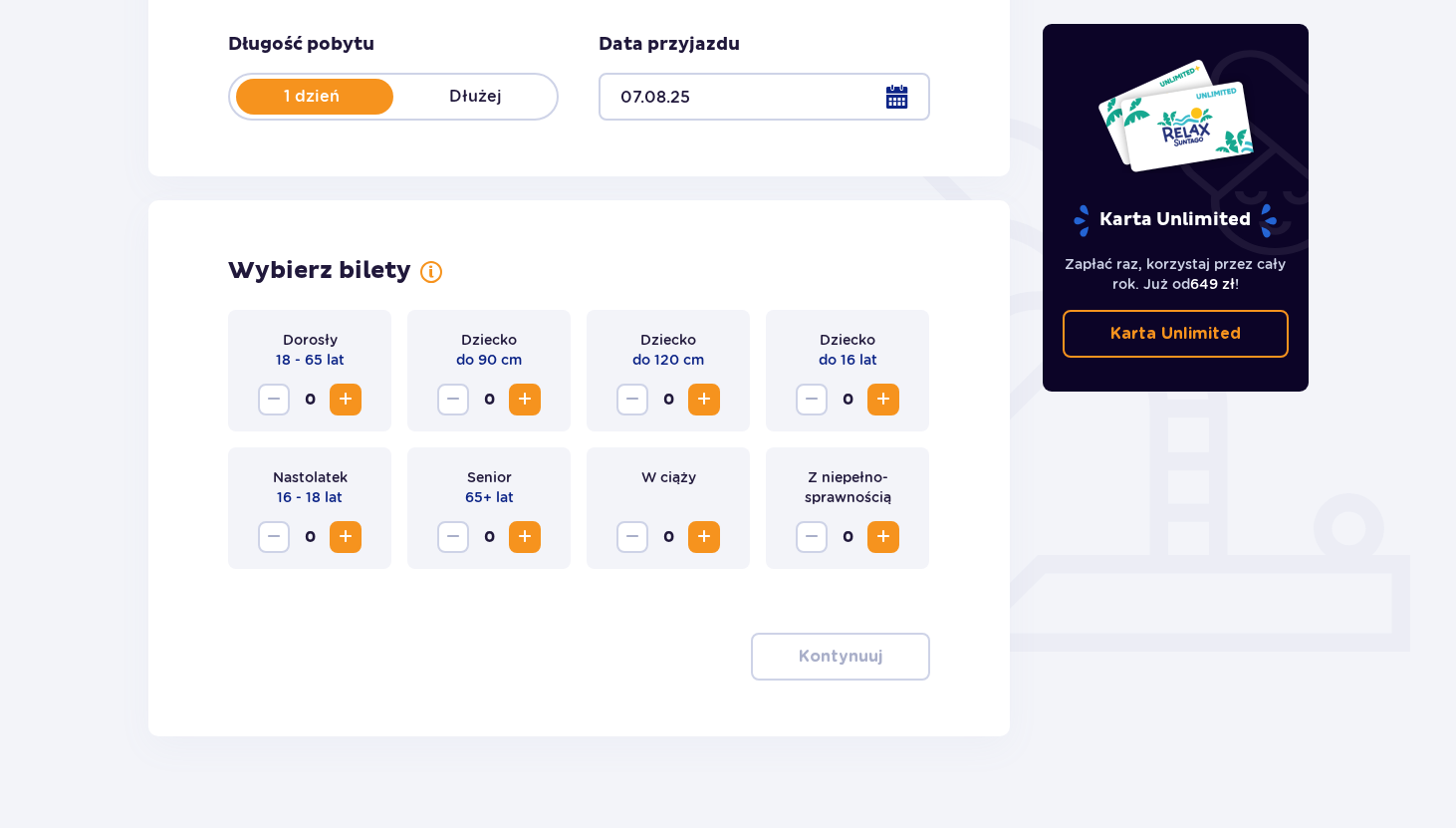 scroll, scrollTop: 406, scrollLeft: 0, axis: vertical 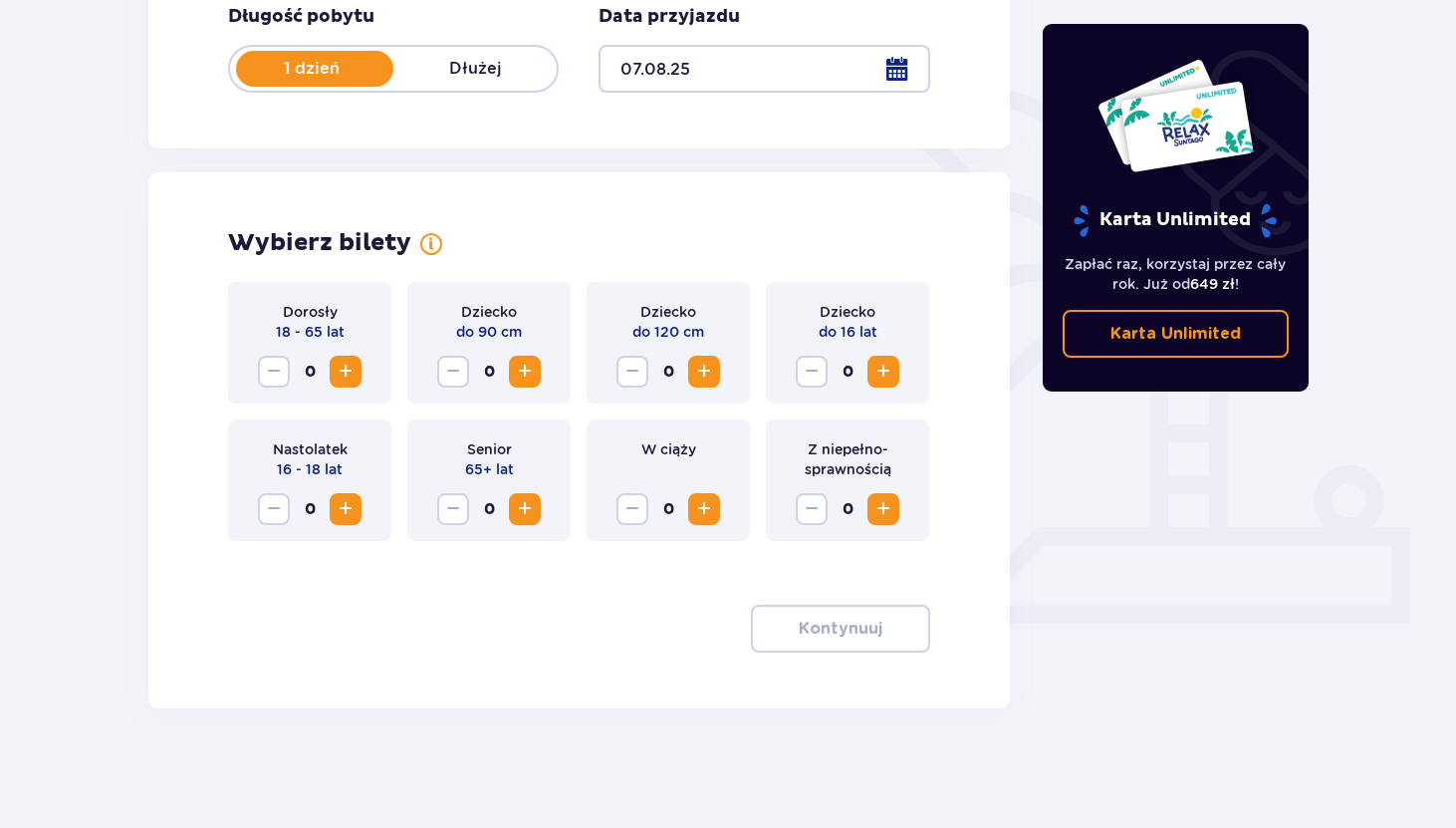 click at bounding box center [346, 372] 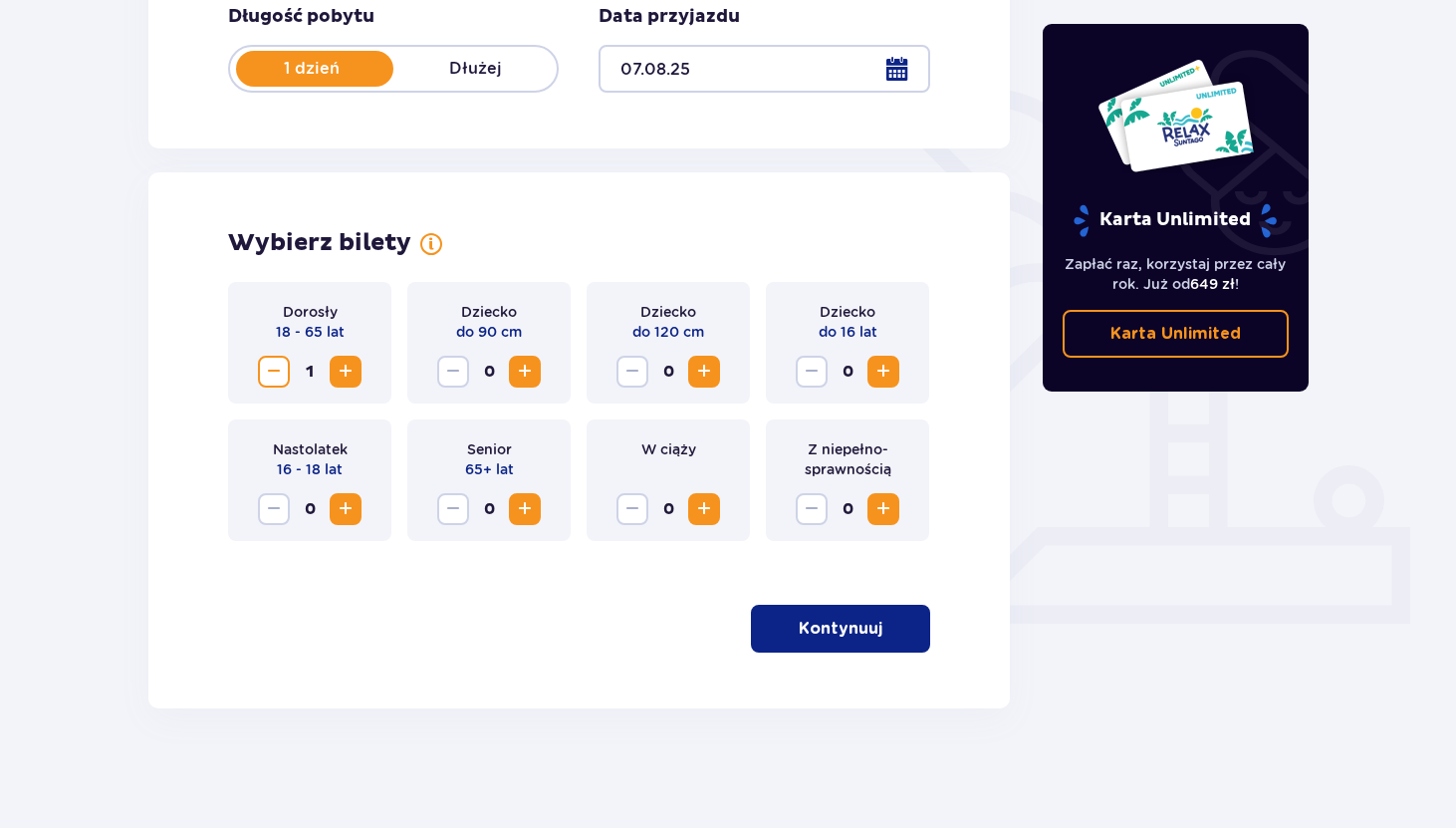 click at bounding box center [346, 372] 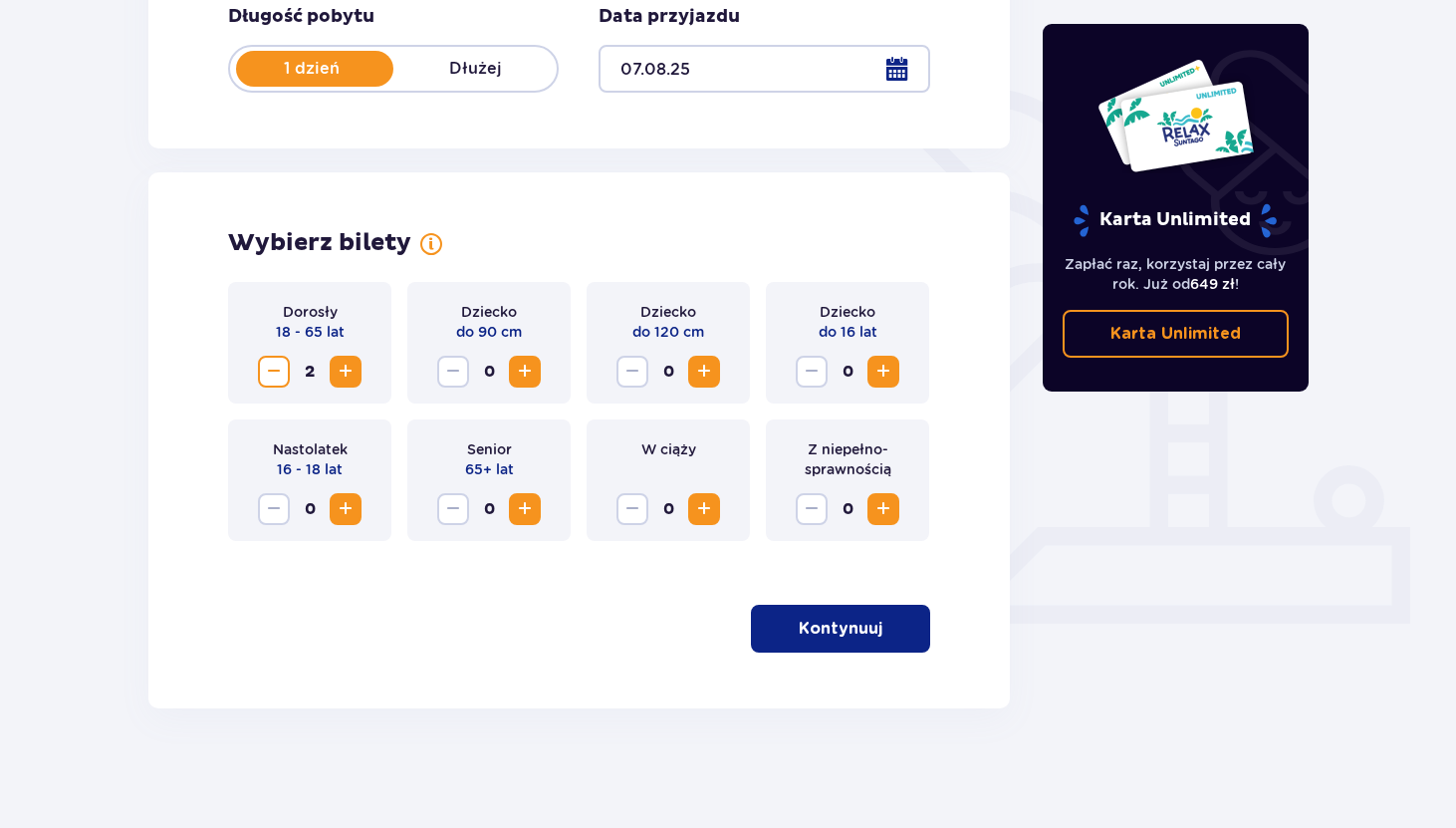 click at bounding box center [346, 372] 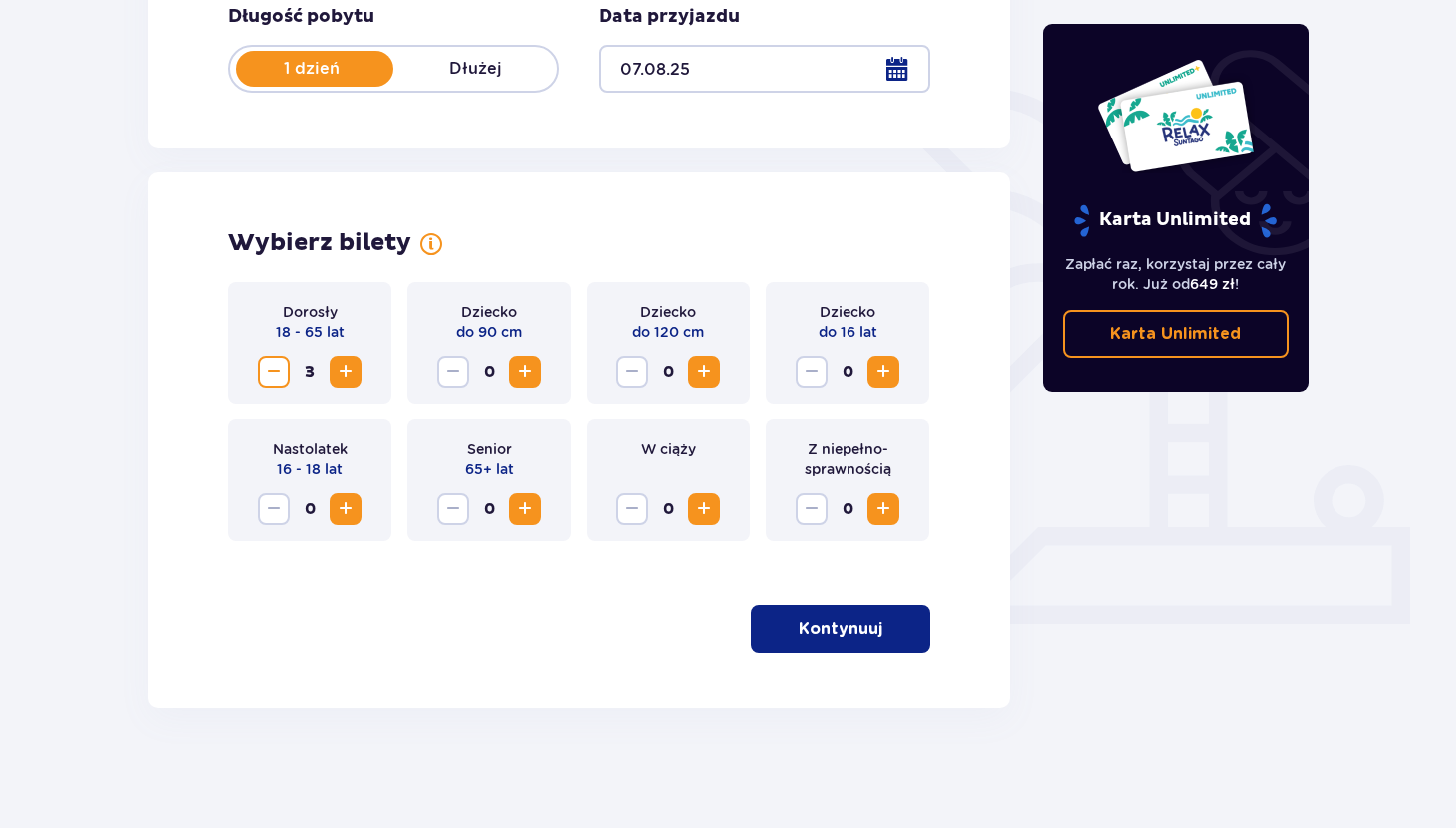click at bounding box center [883, 372] 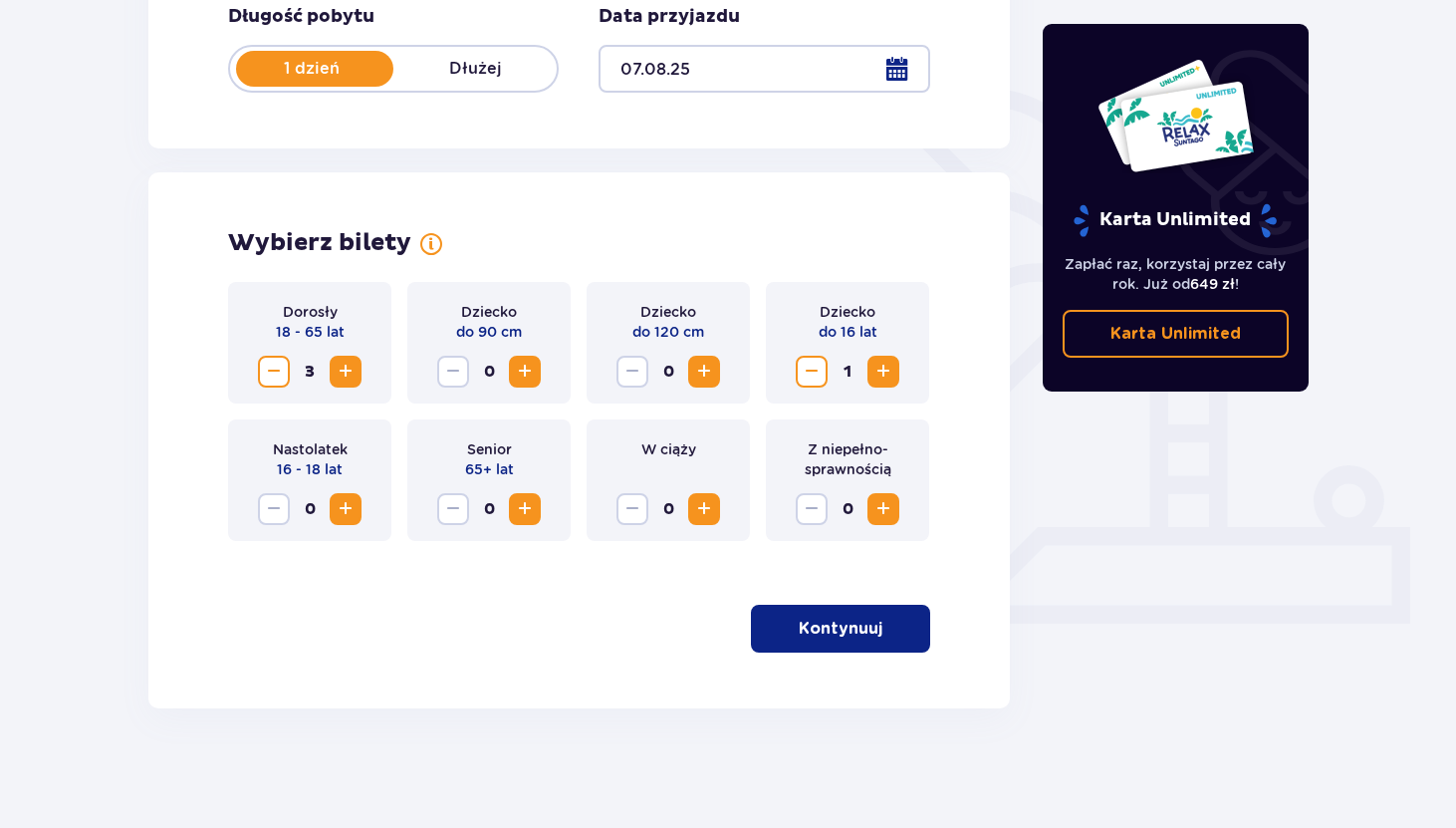click at bounding box center [883, 372] 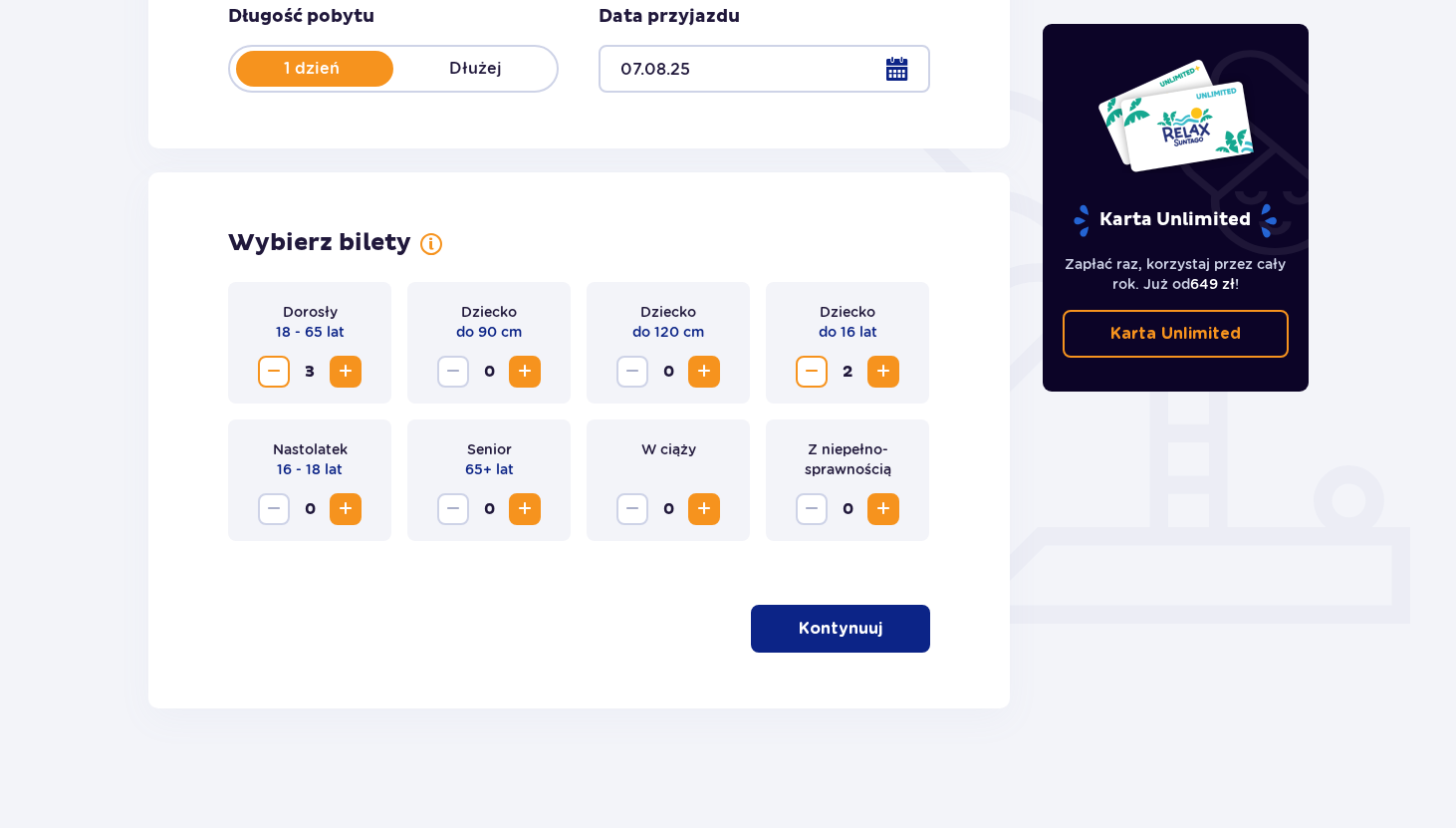 click on "Kontynuuj" at bounding box center [841, 629] 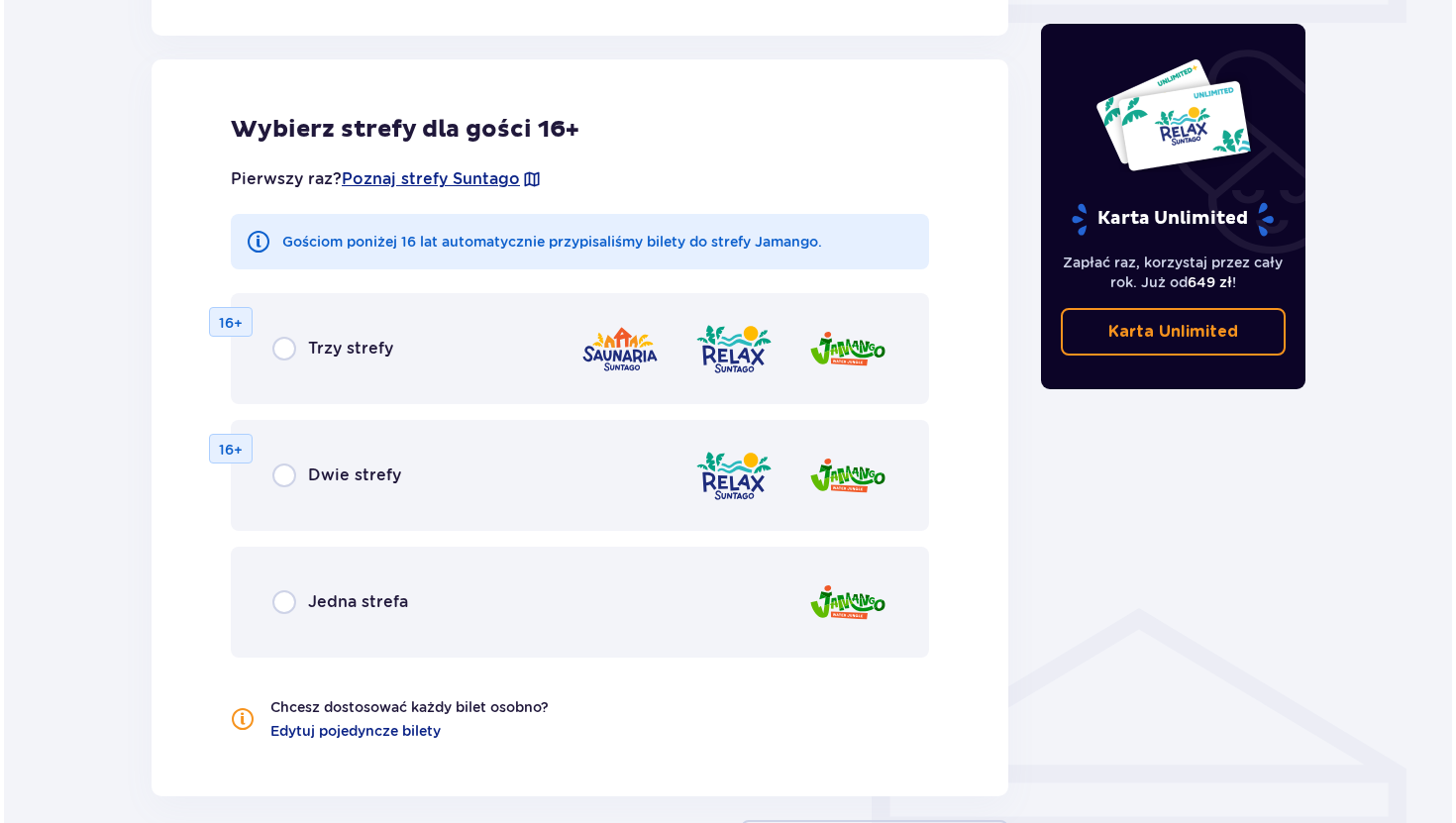 scroll, scrollTop: 1012, scrollLeft: 0, axis: vertical 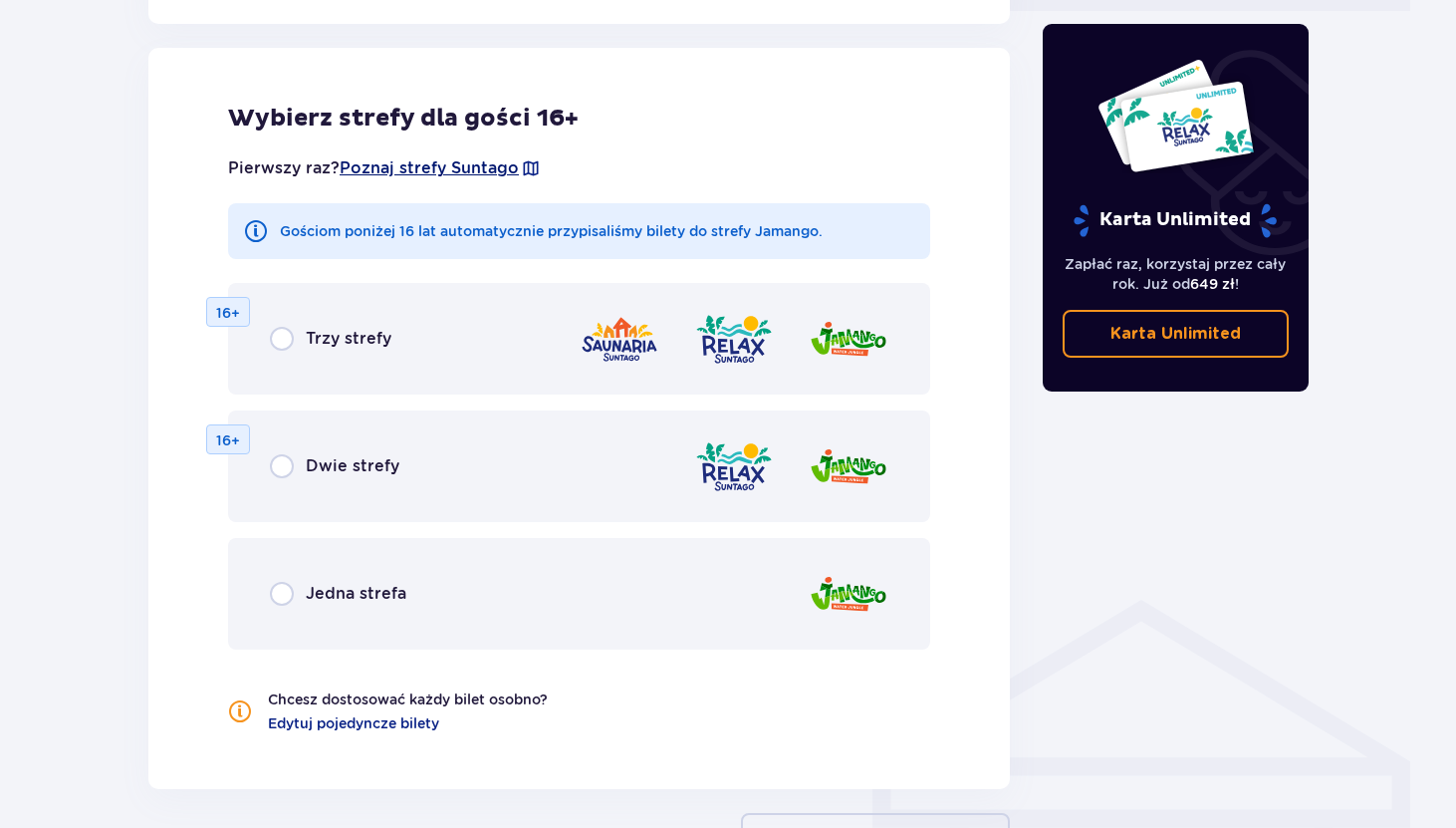 click on "Poznaj strefy Suntago" at bounding box center [429, 168] 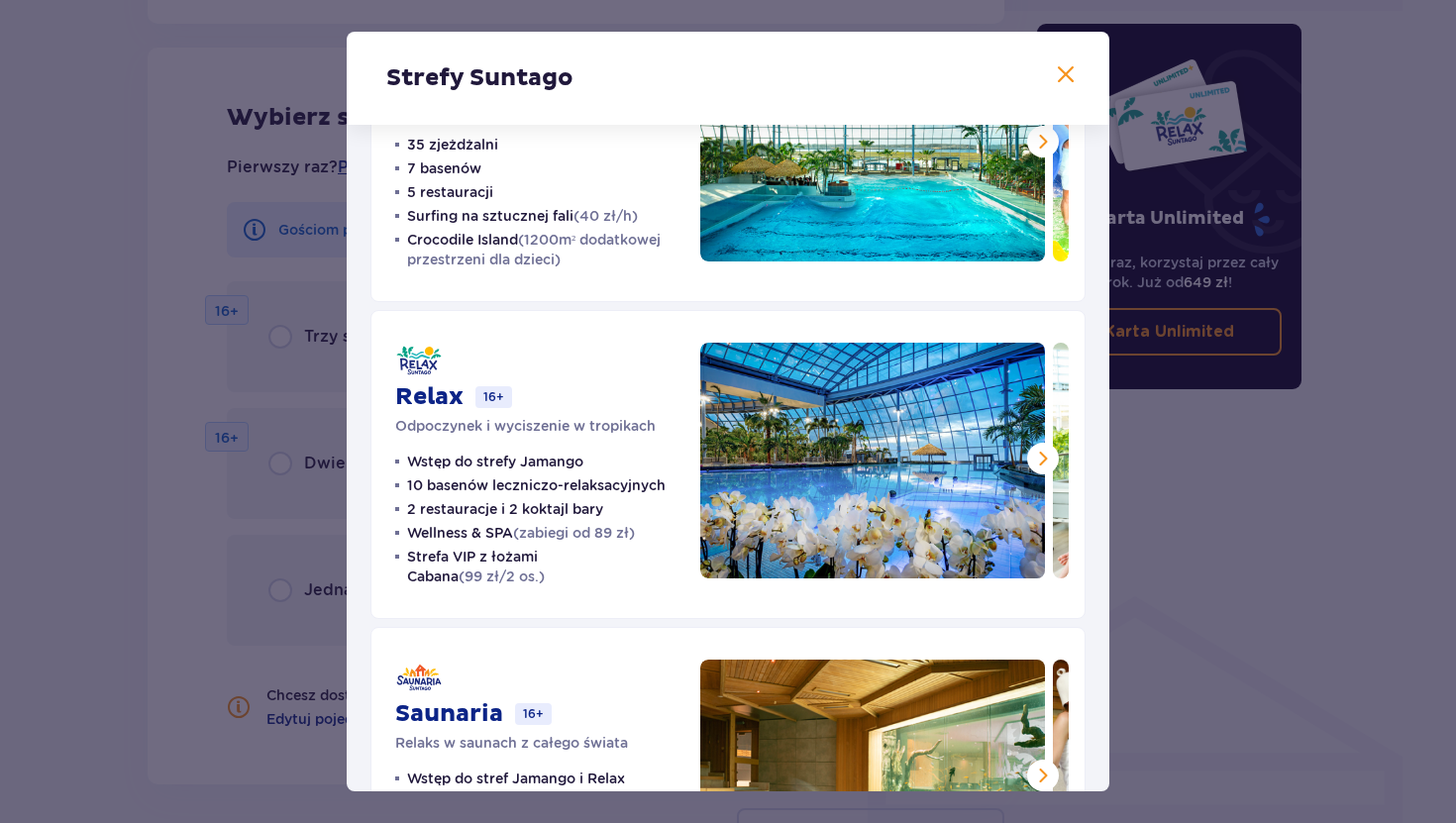 scroll, scrollTop: 162, scrollLeft: 0, axis: vertical 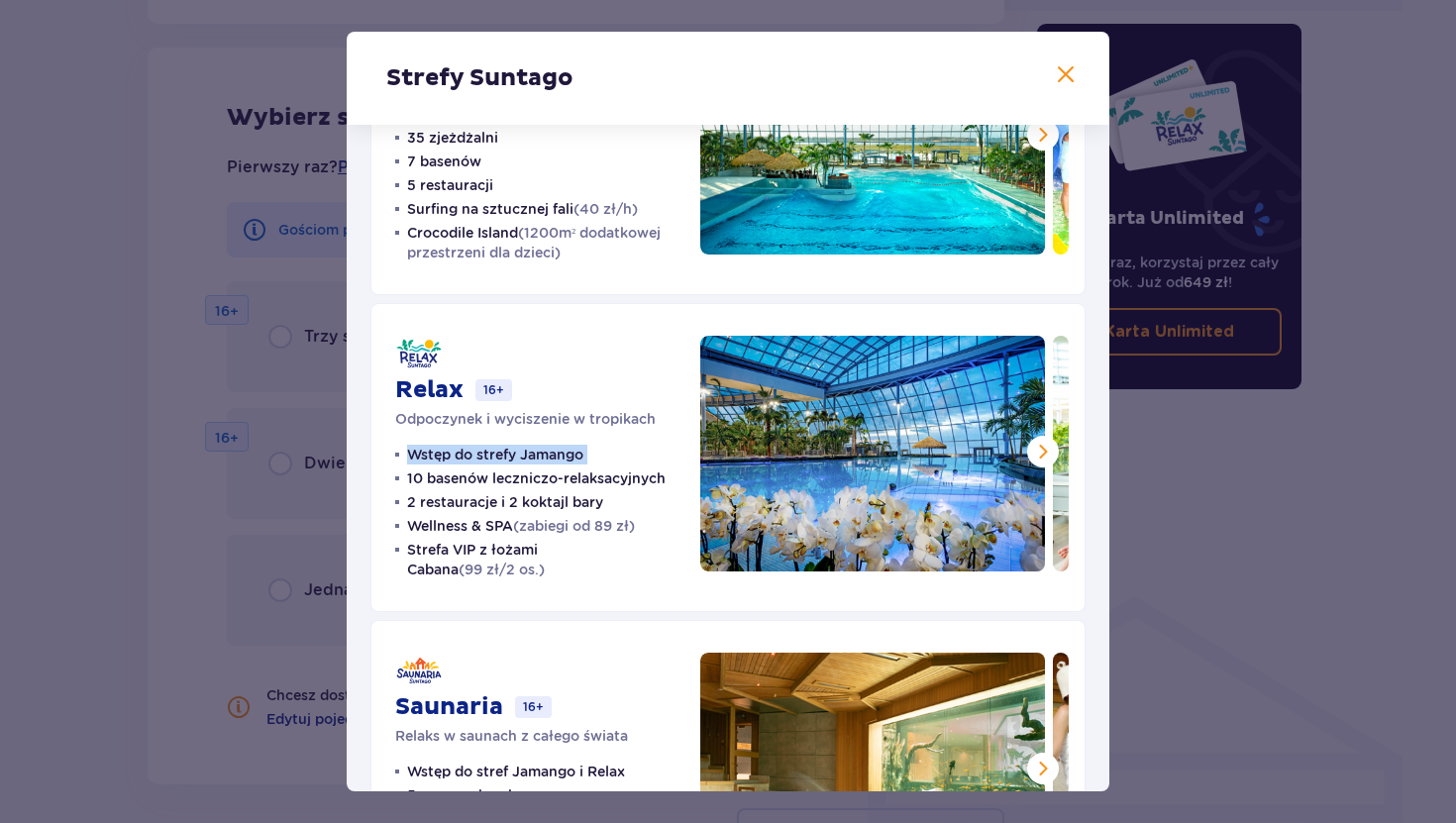 drag, startPoint x: 593, startPoint y: 453, endPoint x: 622, endPoint y: 454, distance: 29.017236 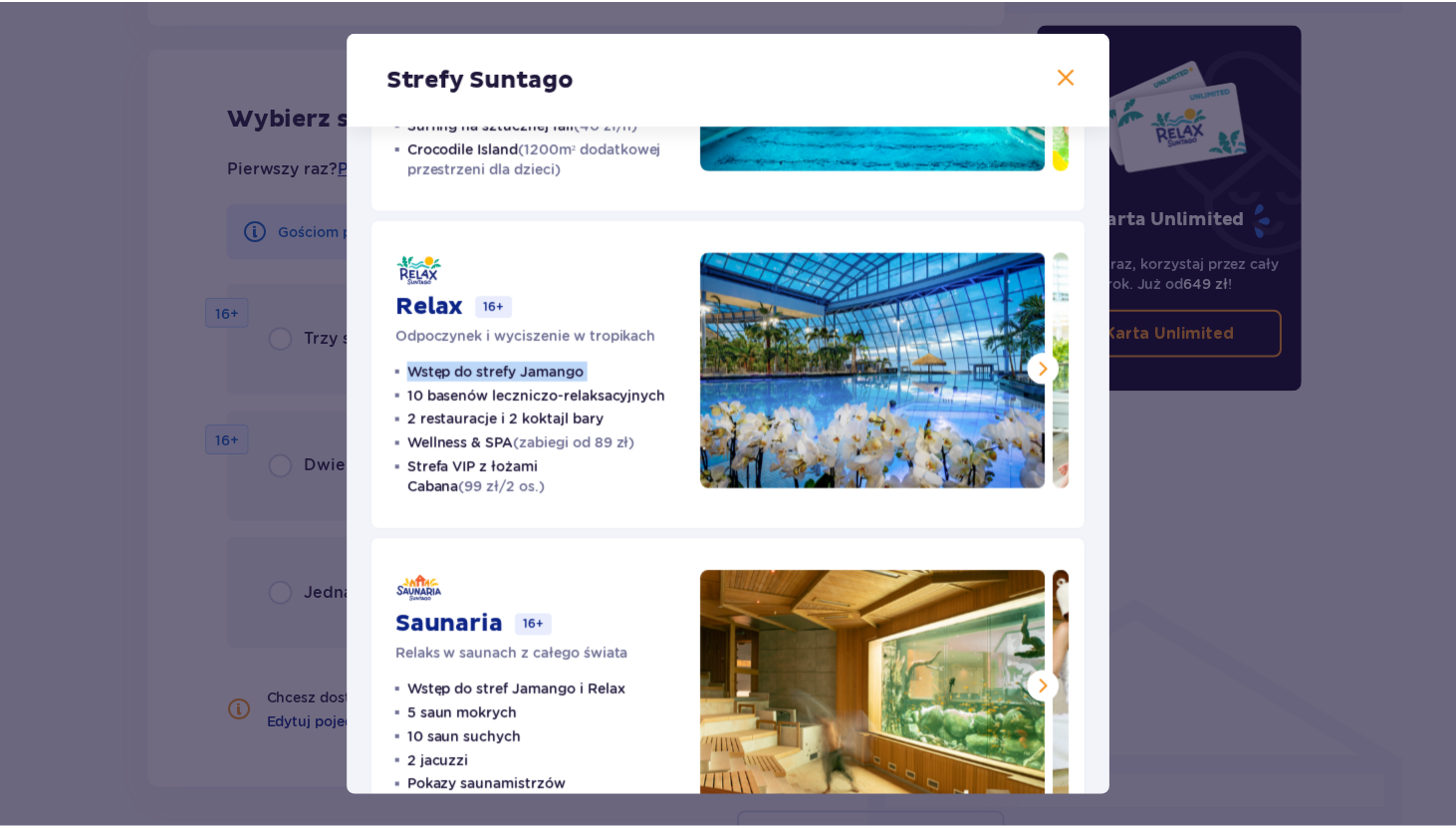 scroll, scrollTop: 318, scrollLeft: 0, axis: vertical 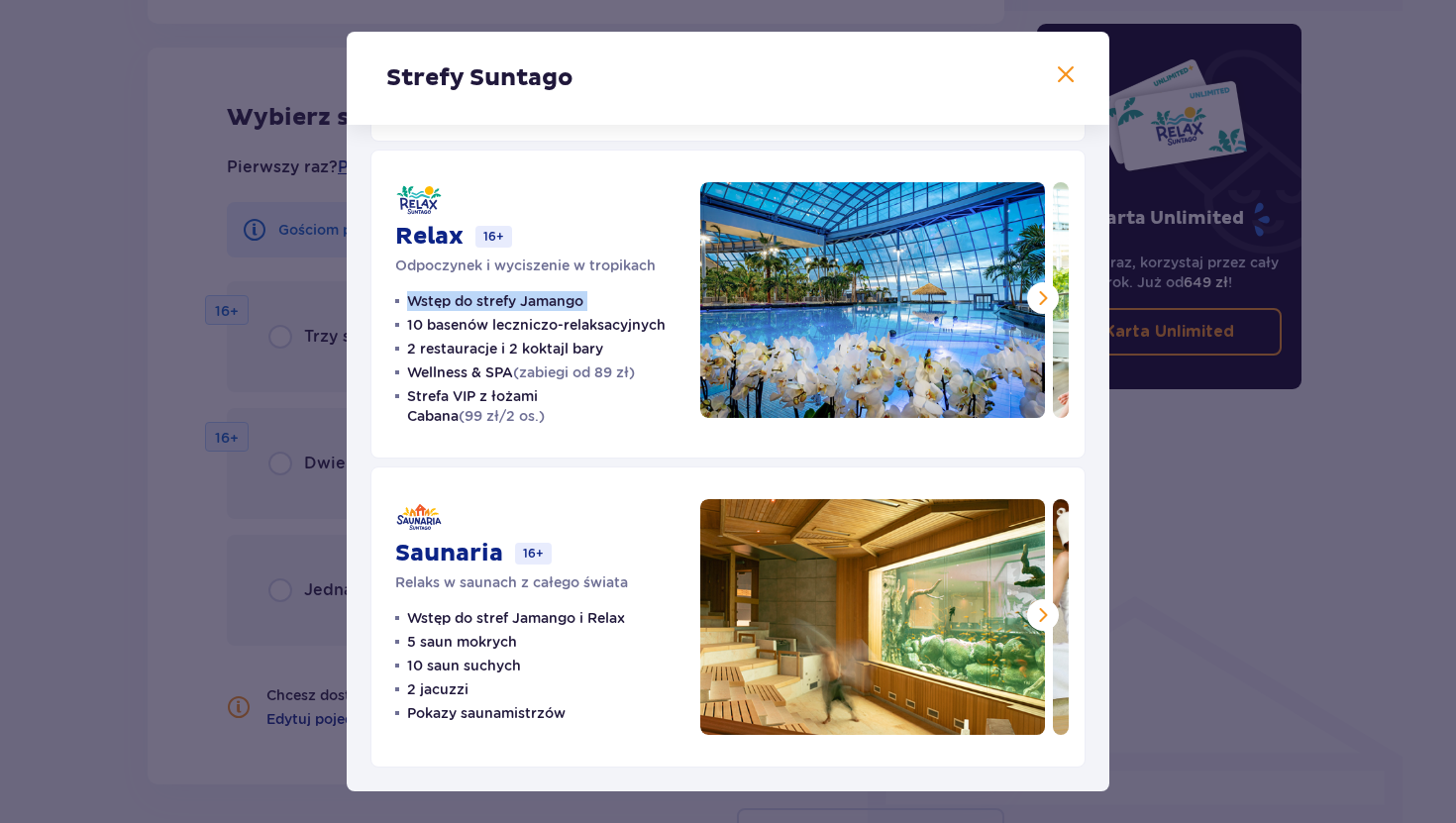 click at bounding box center (1066, 75) 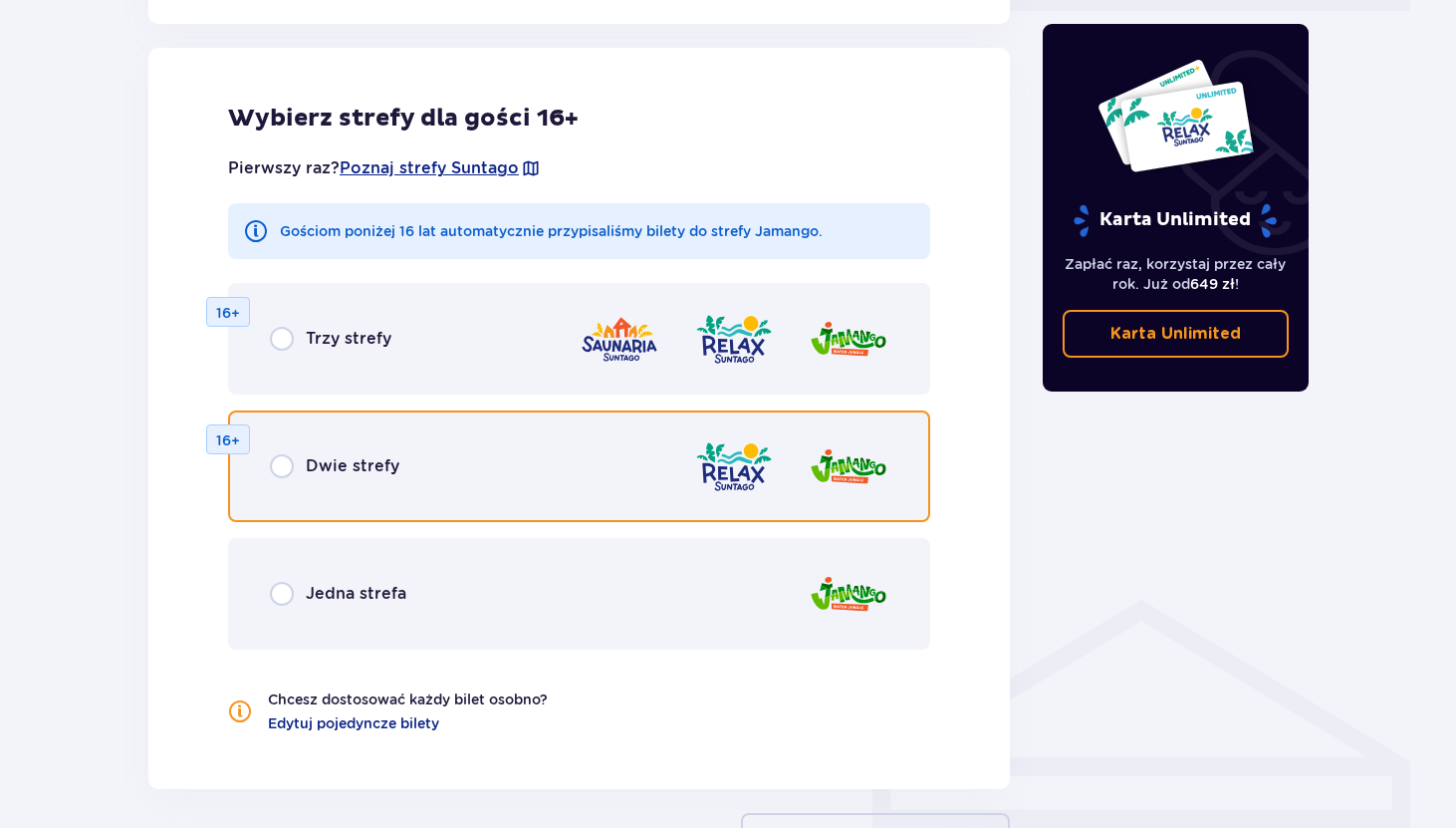 click at bounding box center [282, 466] 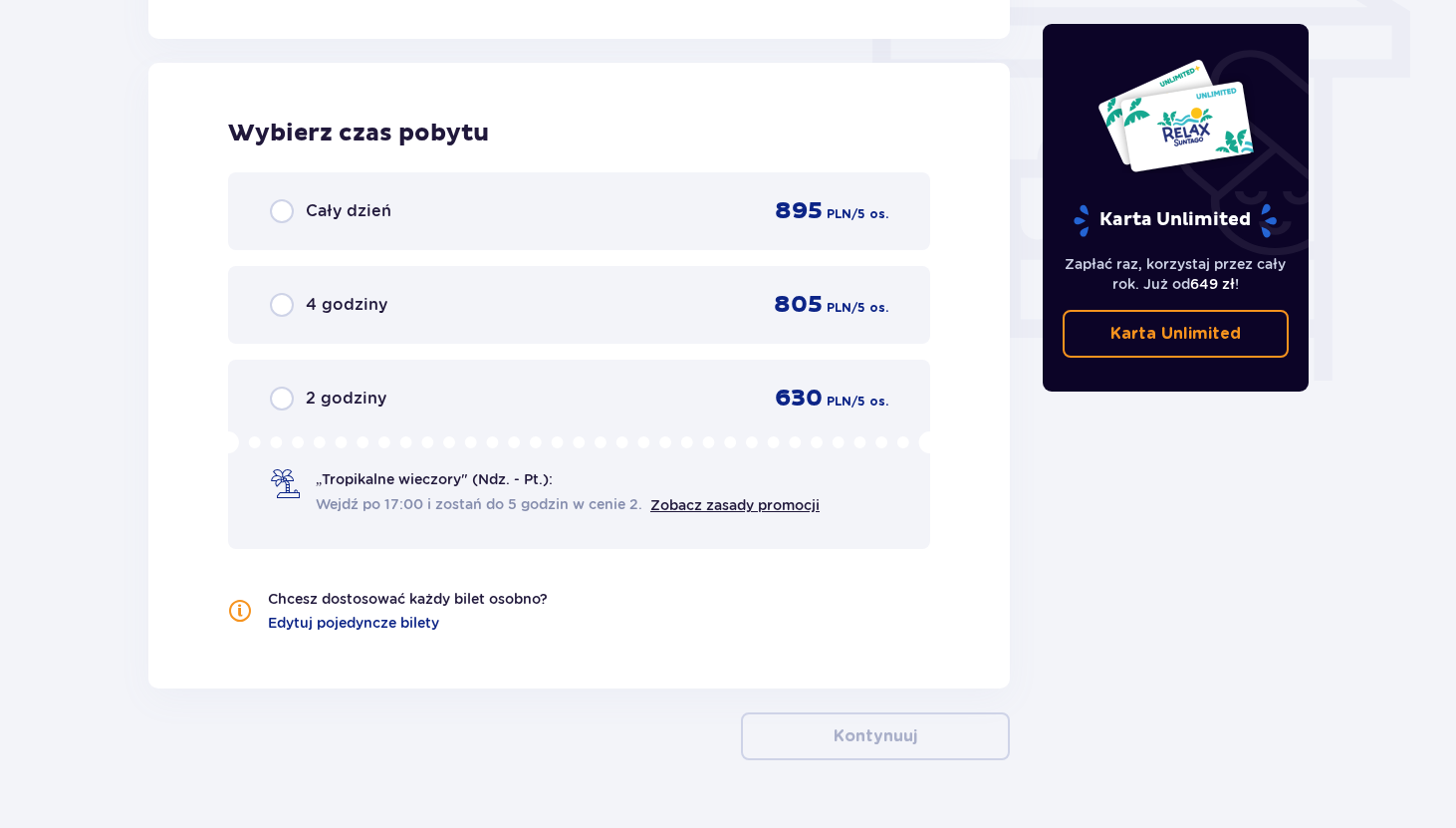 scroll, scrollTop: 1784, scrollLeft: 0, axis: vertical 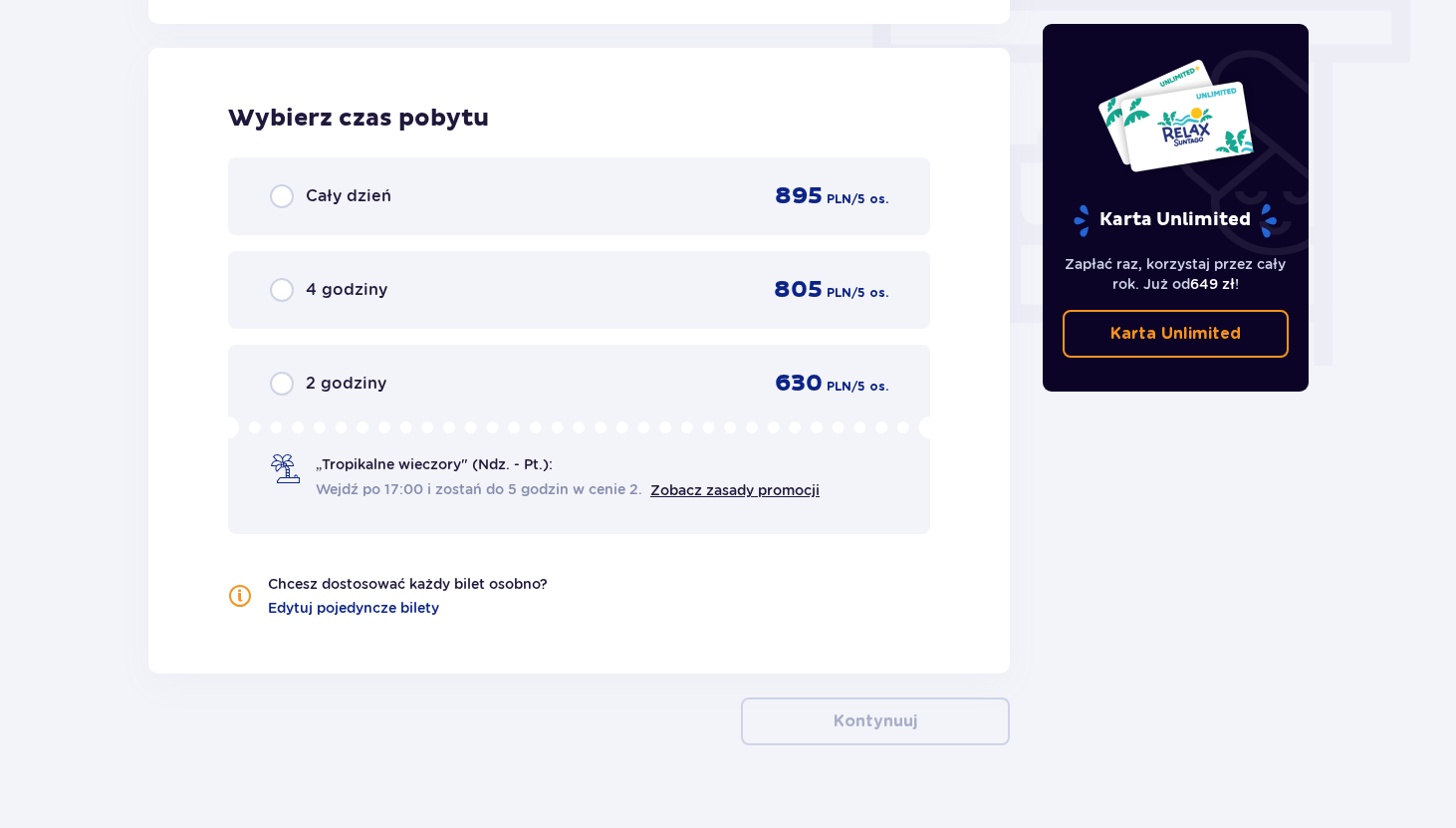 click on "2 godziny   630 PLN / 5 os." at bounding box center (579, 384) 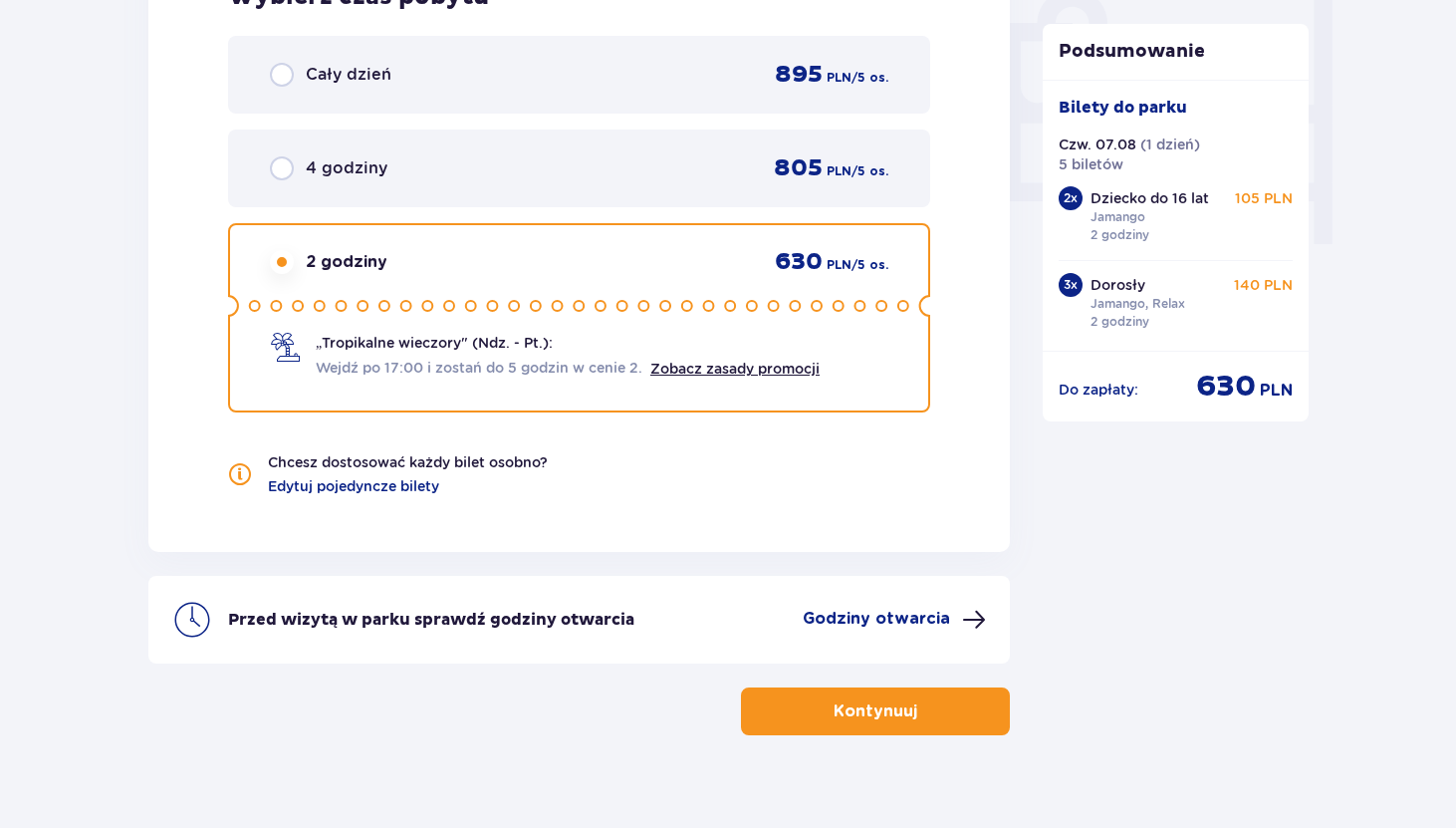 scroll, scrollTop: 1932, scrollLeft: 0, axis: vertical 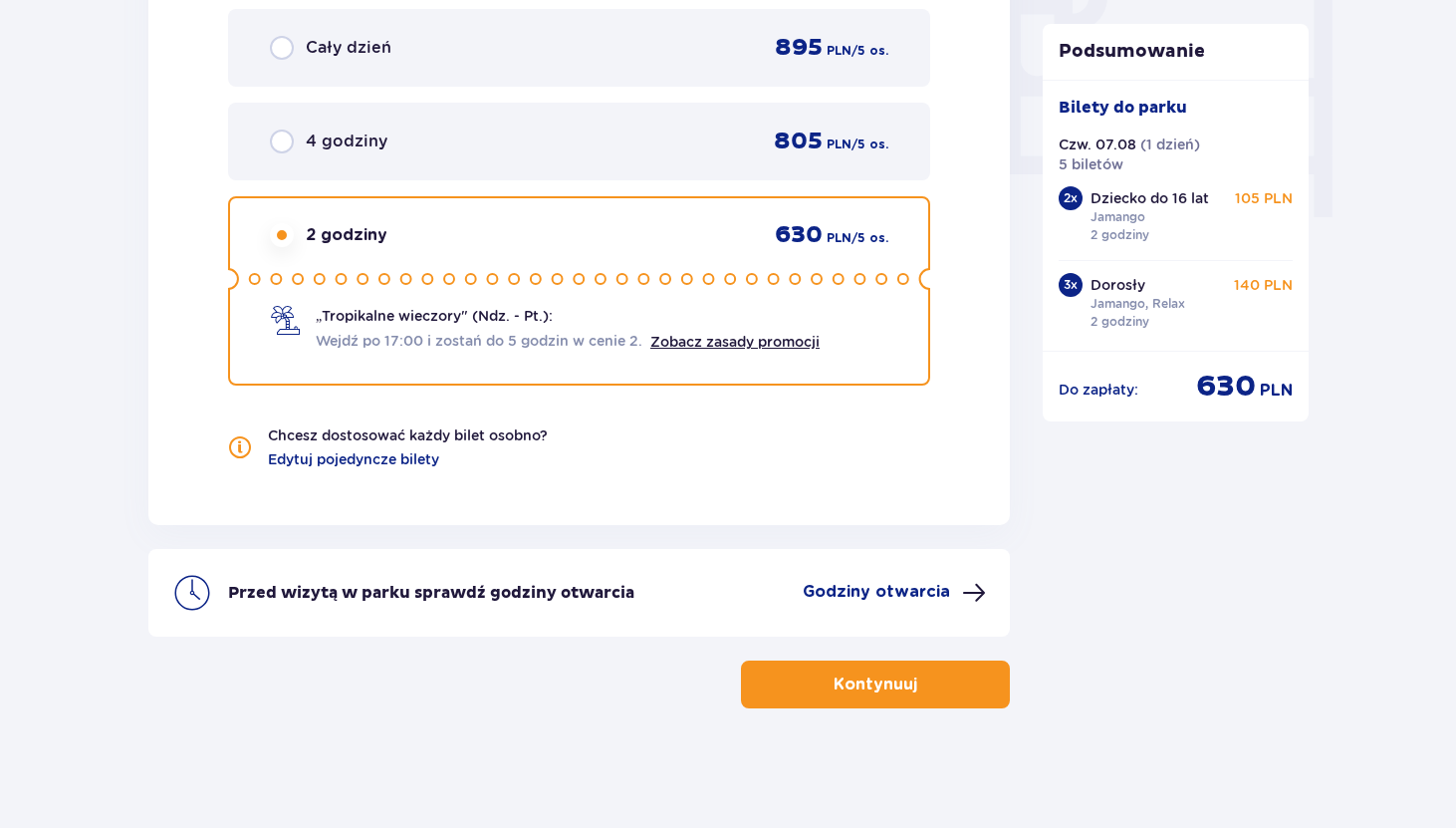 click on "4 godziny   805 PLN / 5 os." at bounding box center (579, 141) 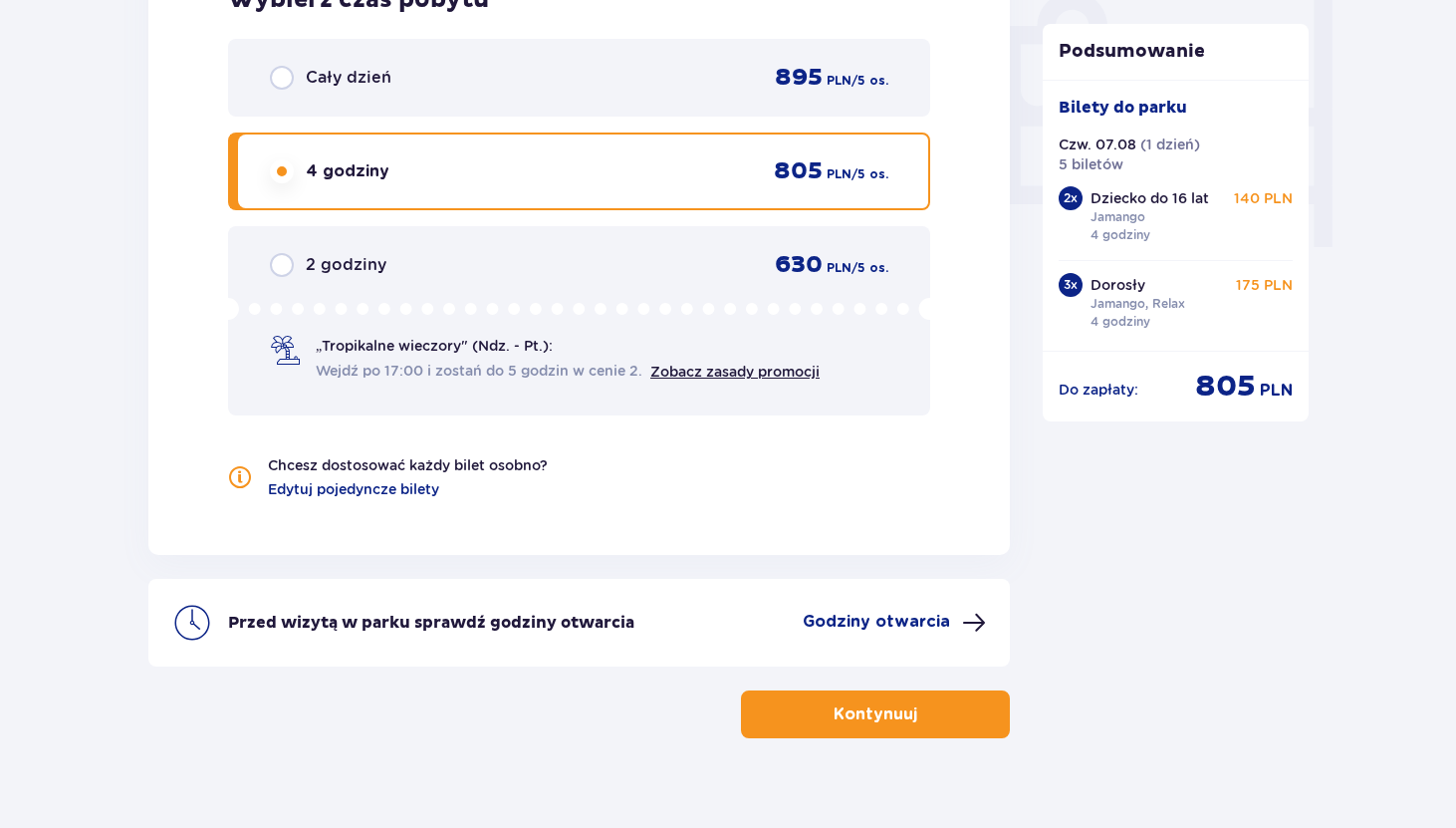scroll, scrollTop: 1904, scrollLeft: 0, axis: vertical 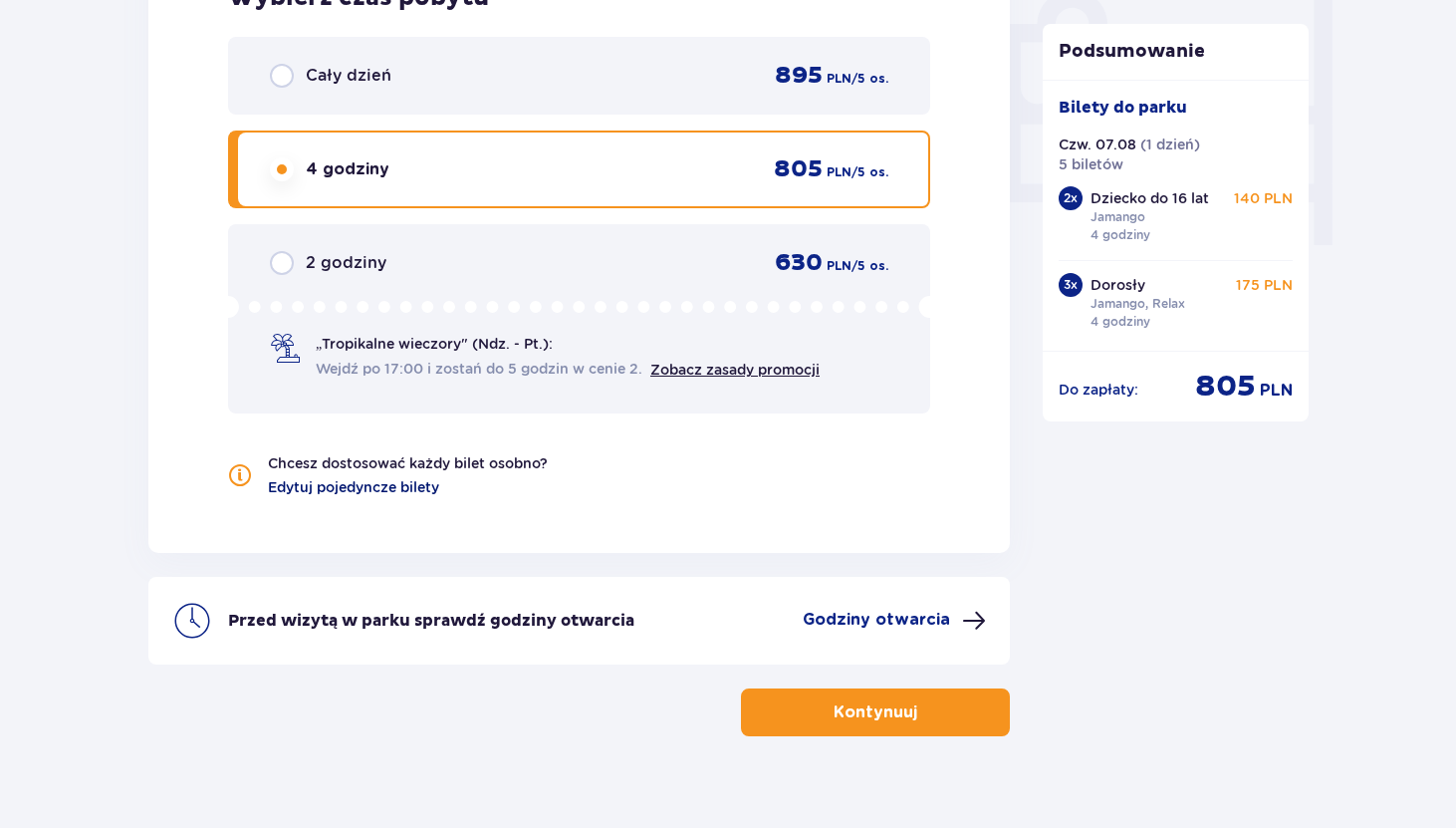 click on "Edytuj pojedyncze bilety" at bounding box center [354, 487] 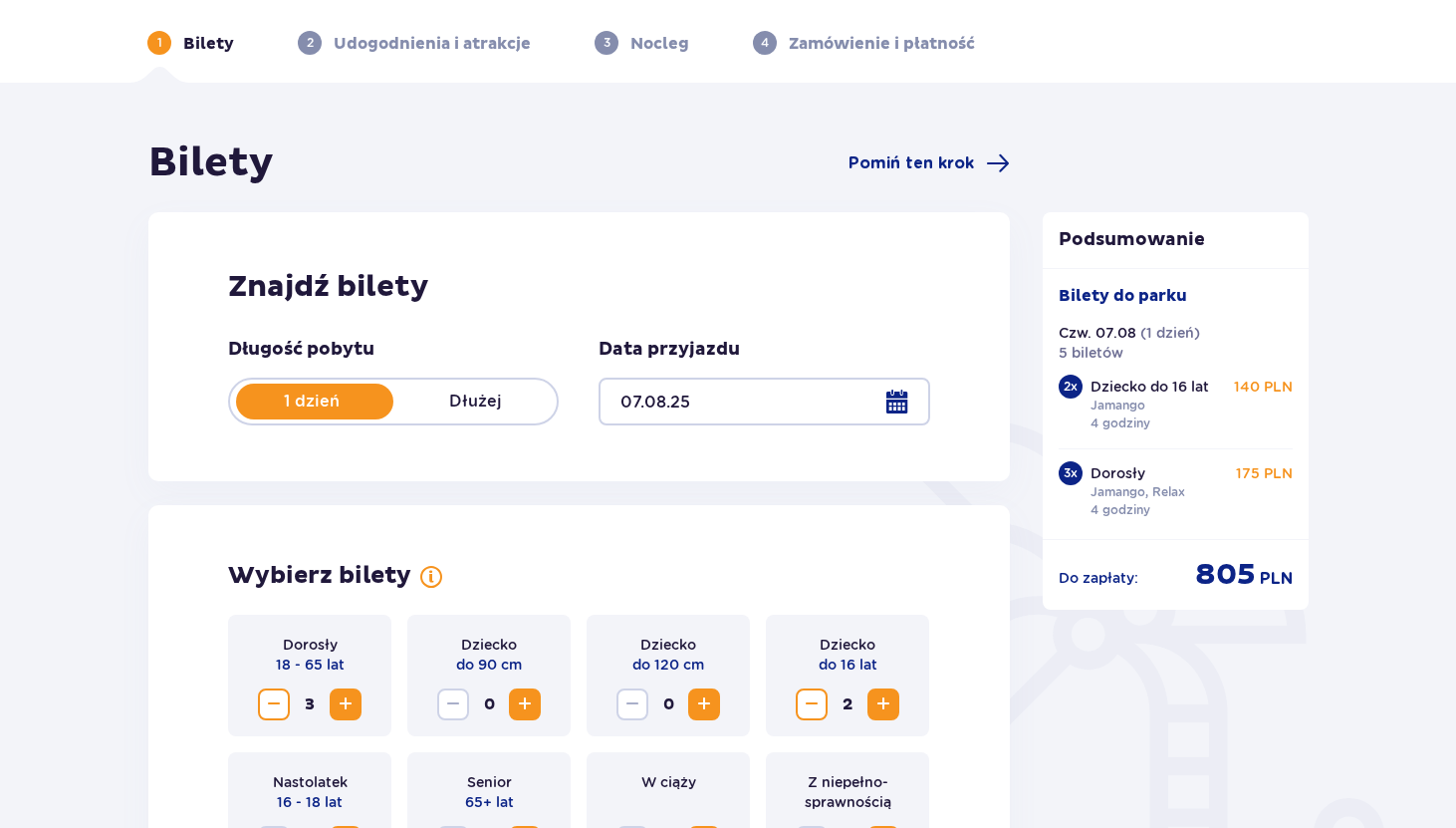 scroll, scrollTop: 0, scrollLeft: 0, axis: both 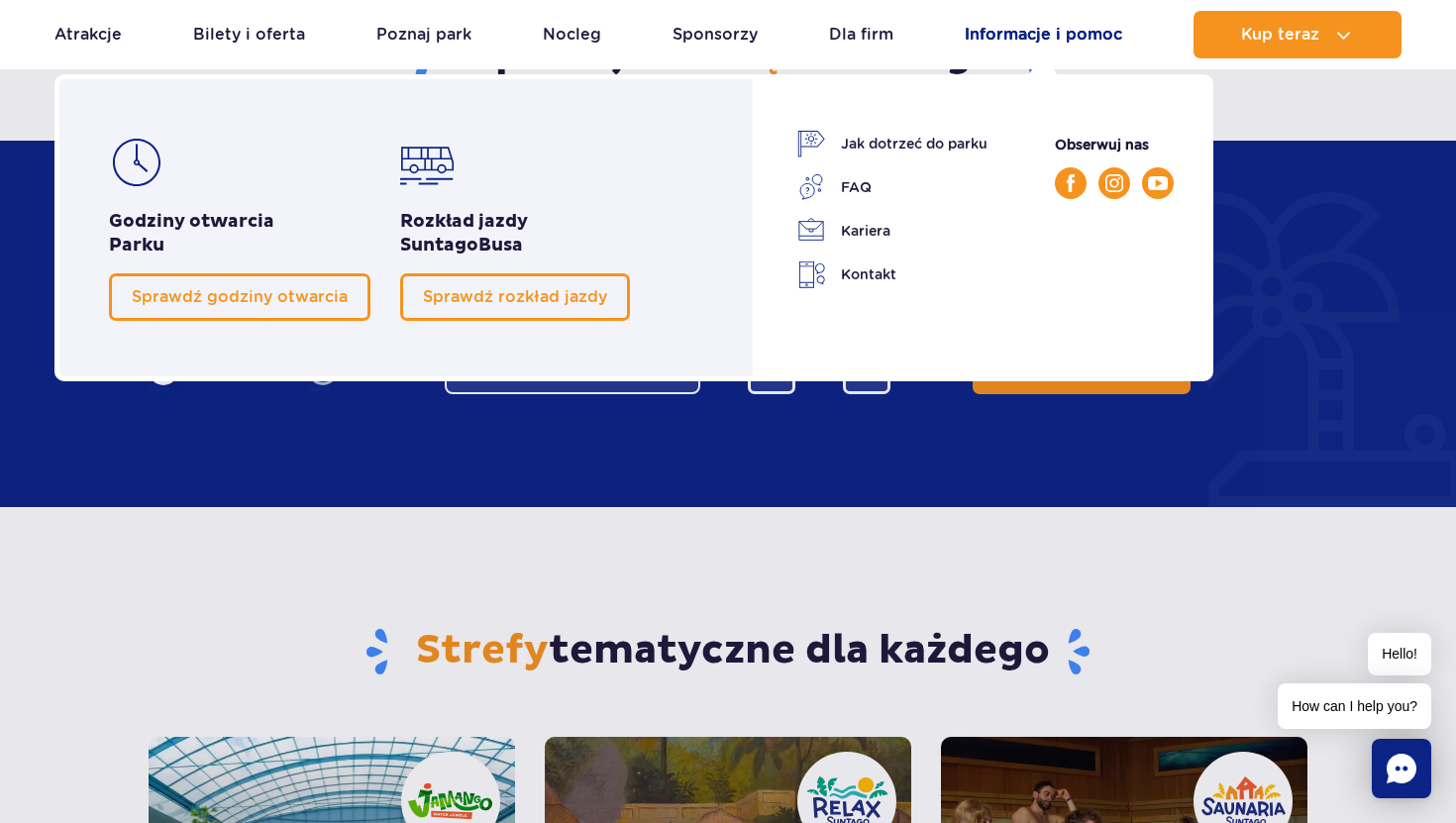 click on "Informacje i pomoc" at bounding box center (1043, 35) 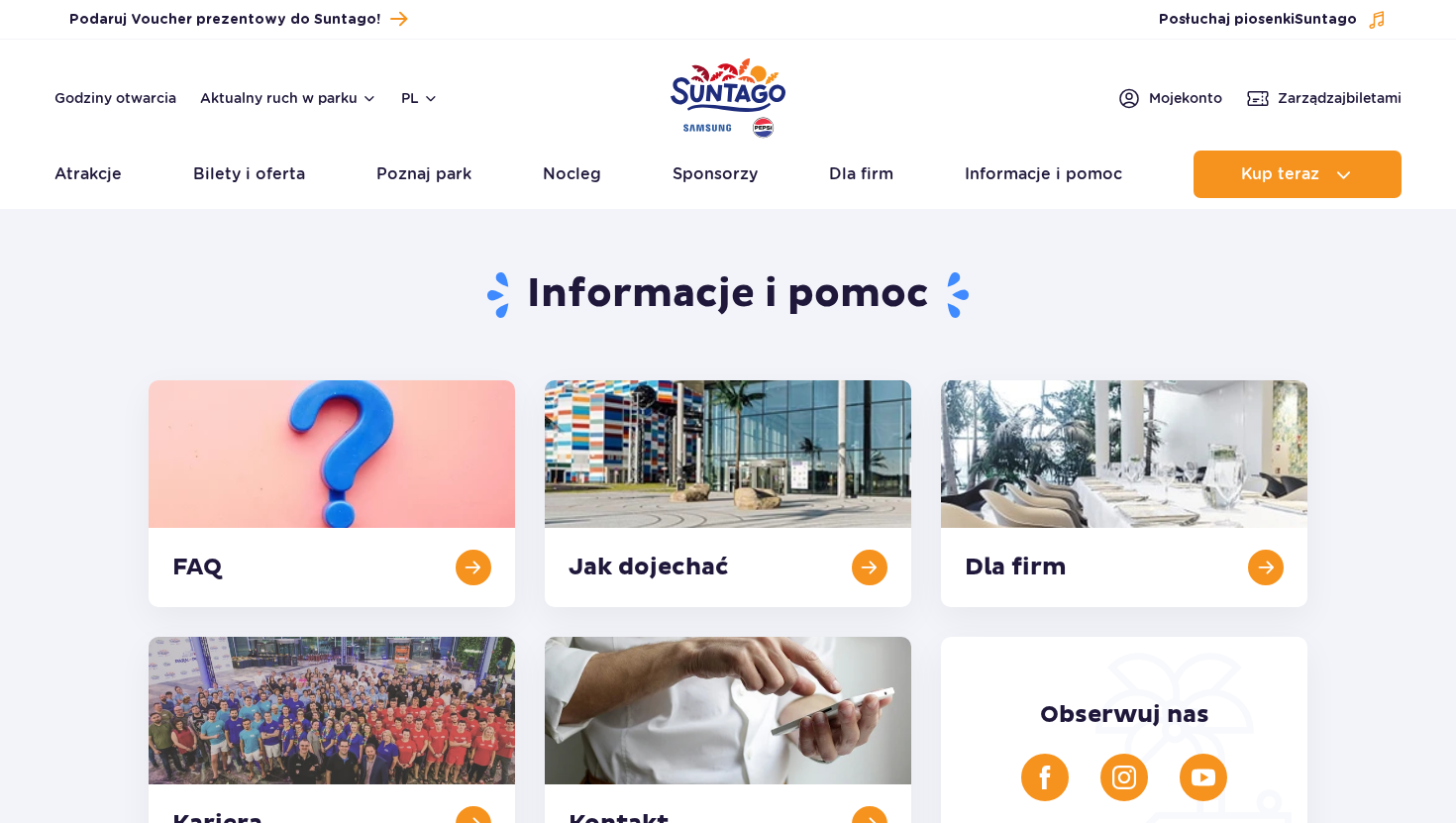 scroll, scrollTop: 0, scrollLeft: 0, axis: both 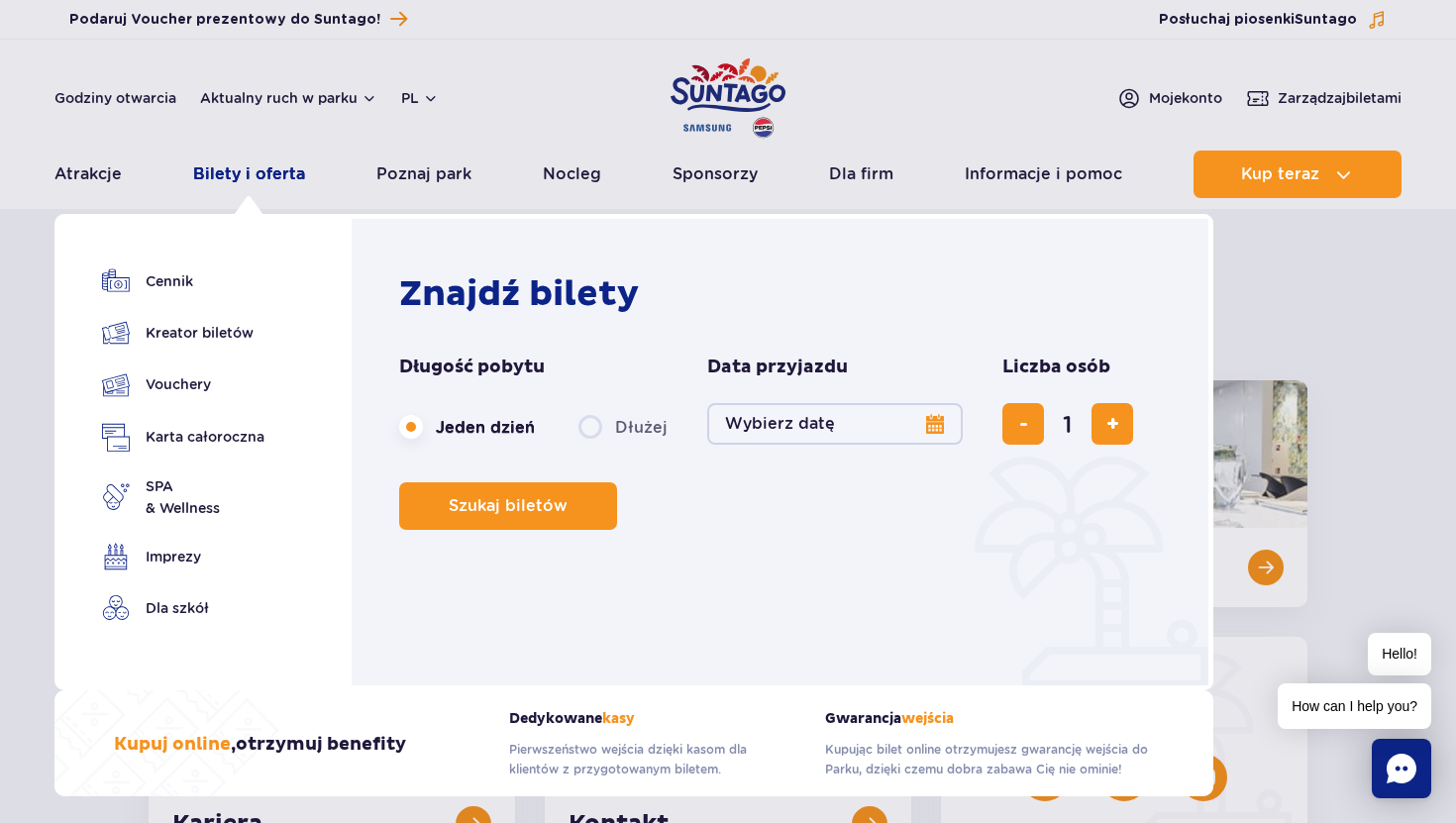 click on "Bilety i oferta" at bounding box center [249, 174] 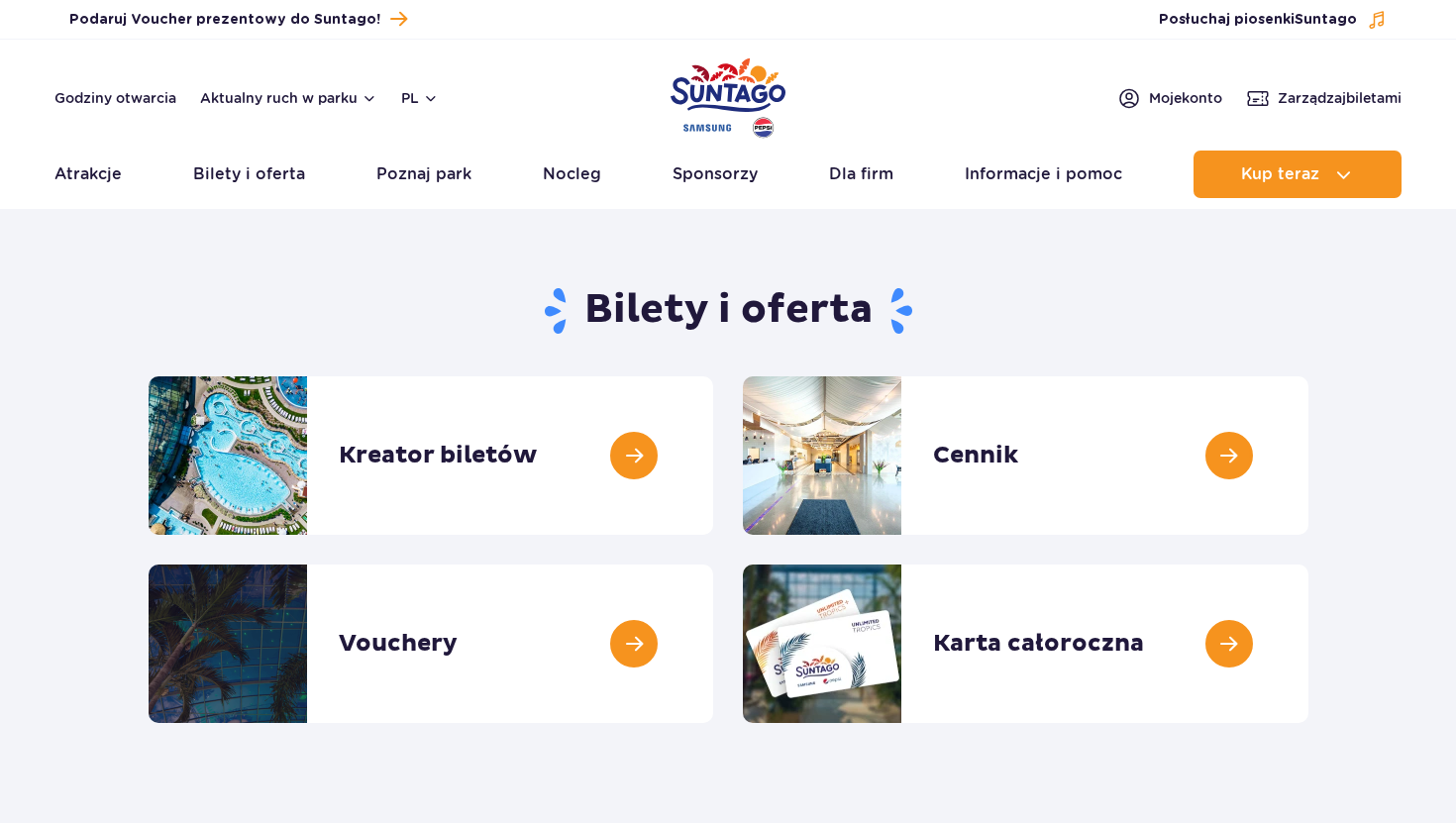 scroll, scrollTop: 0, scrollLeft: 0, axis: both 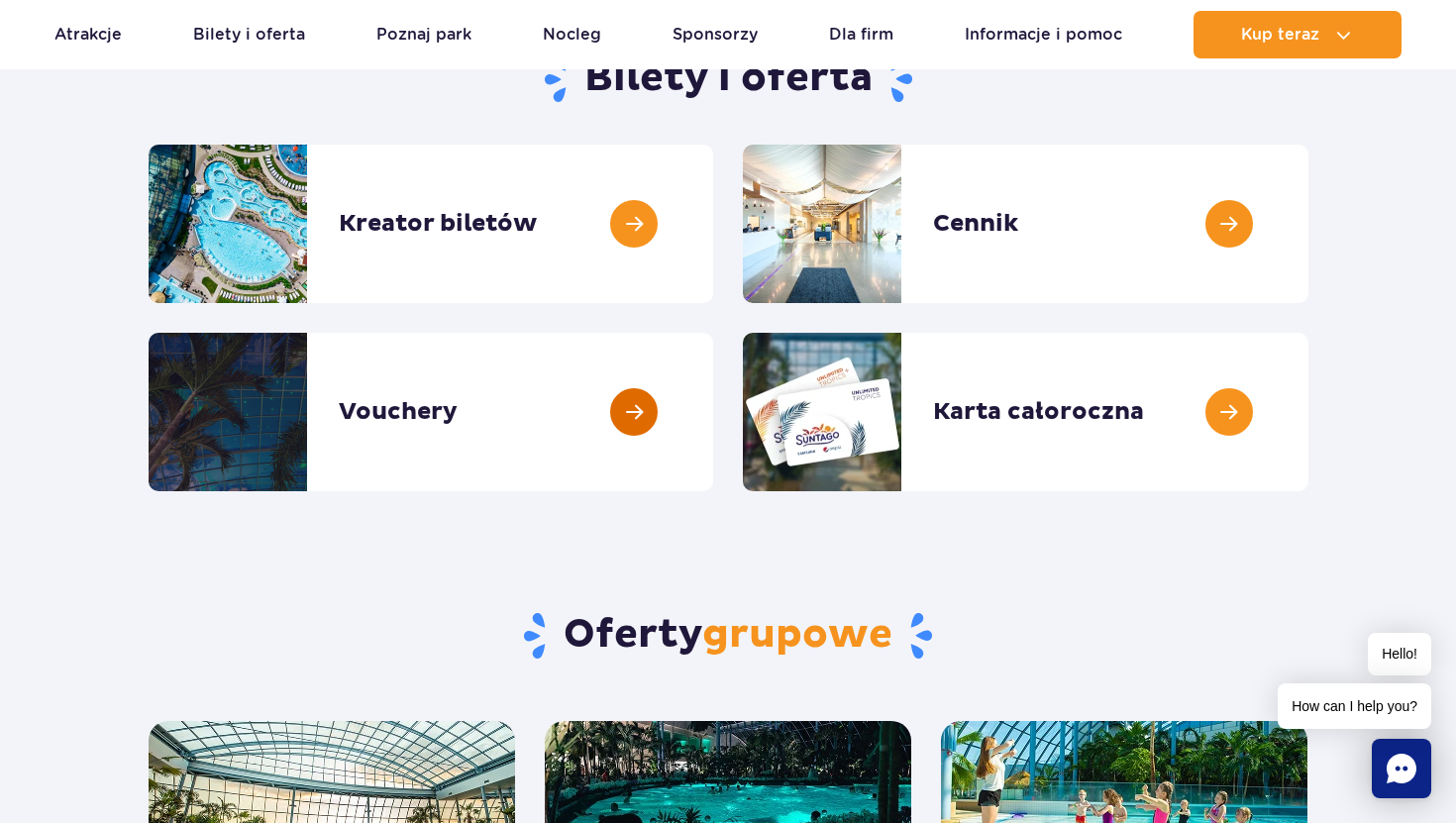 click at bounding box center [713, 412] 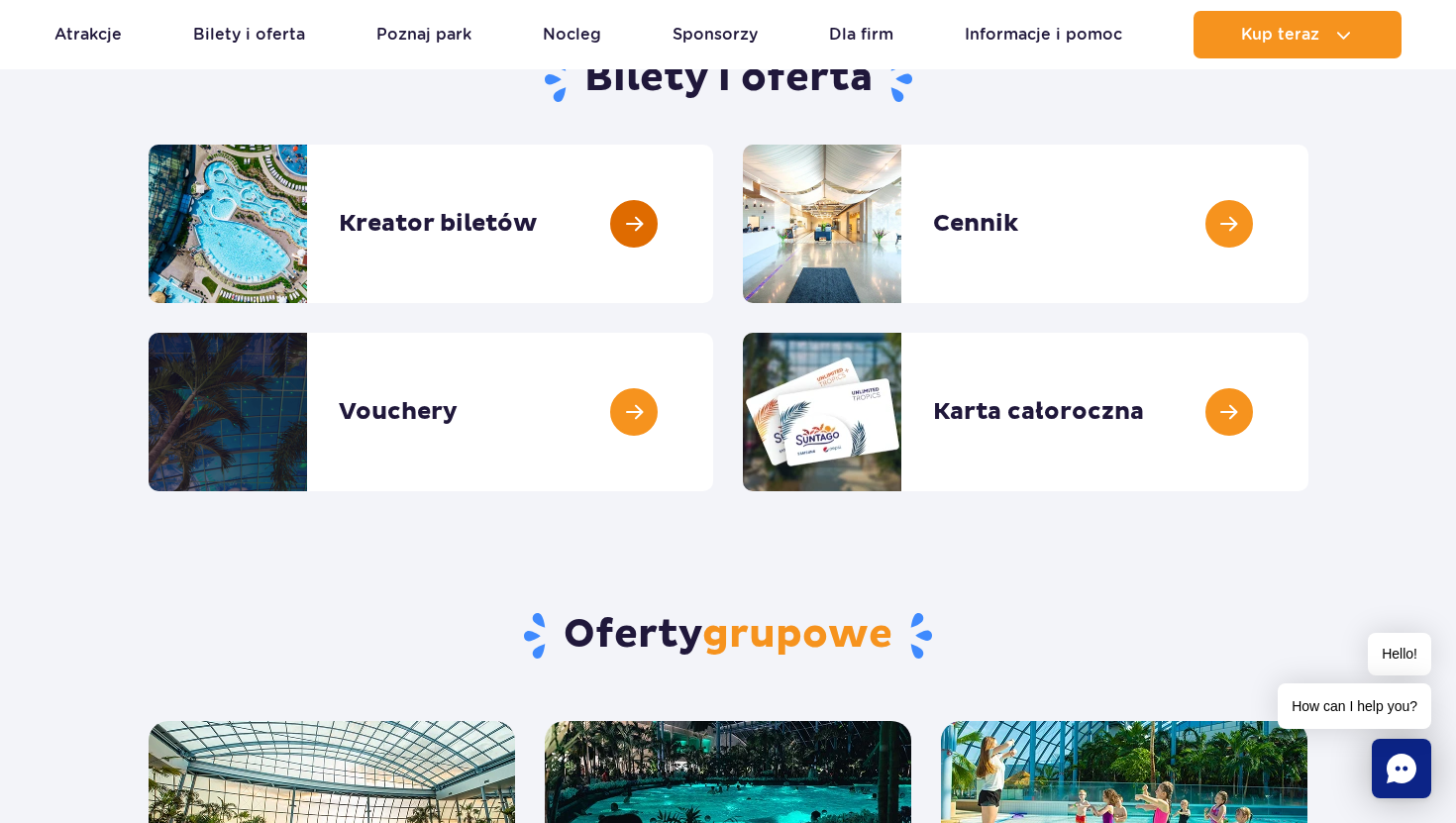 click at bounding box center (713, 224) 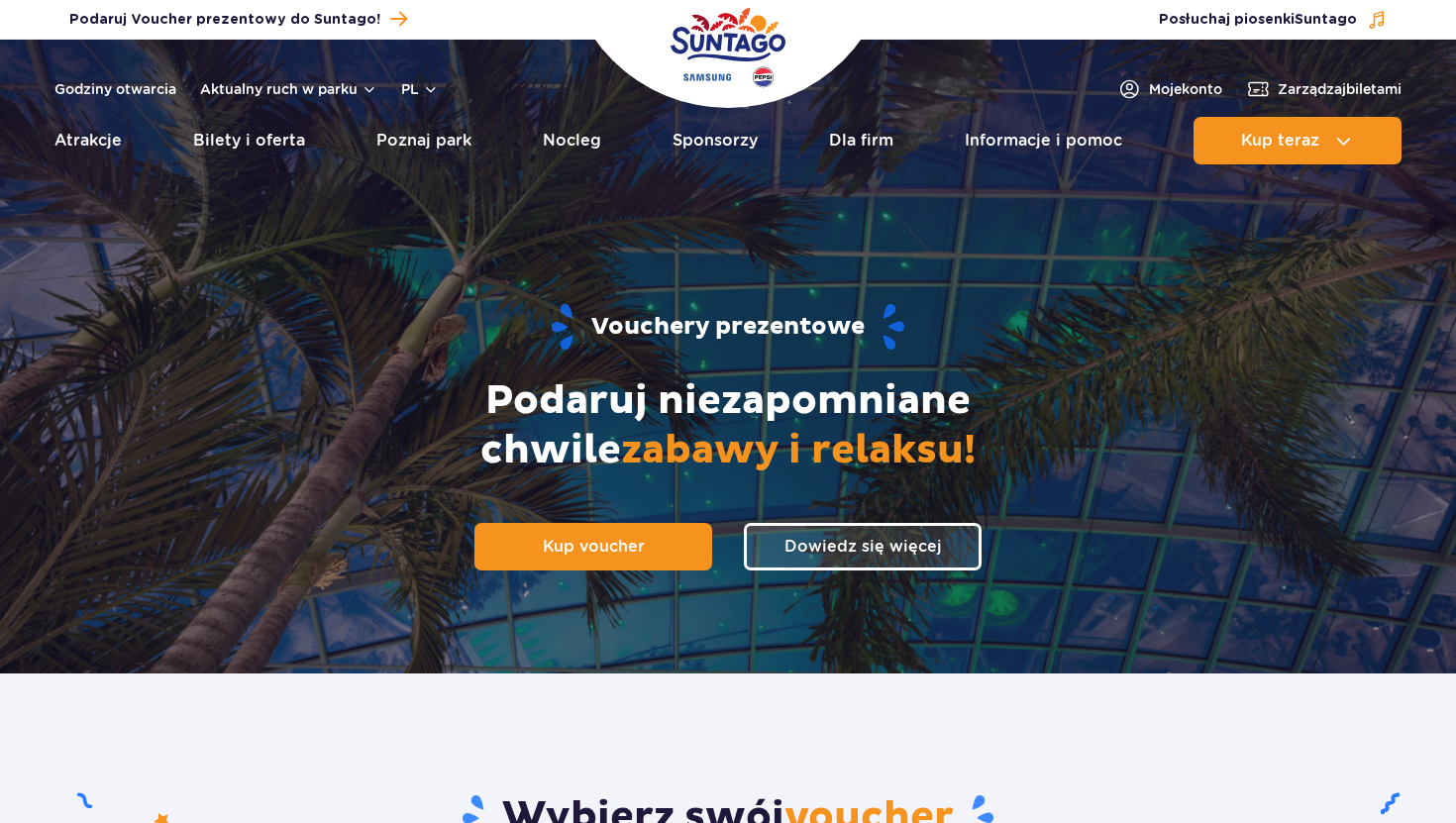 scroll, scrollTop: 0, scrollLeft: 0, axis: both 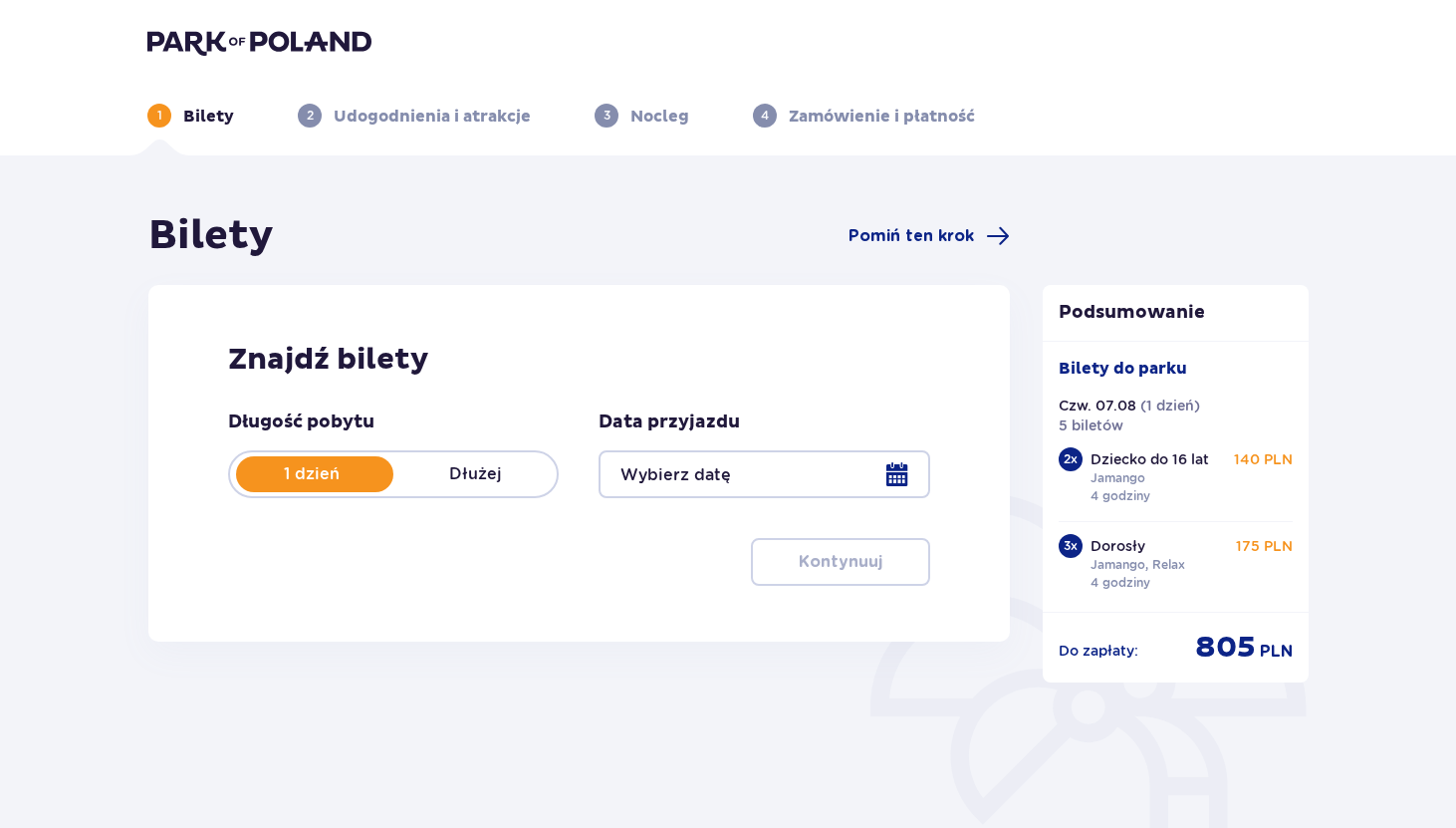 type on "07.08.25" 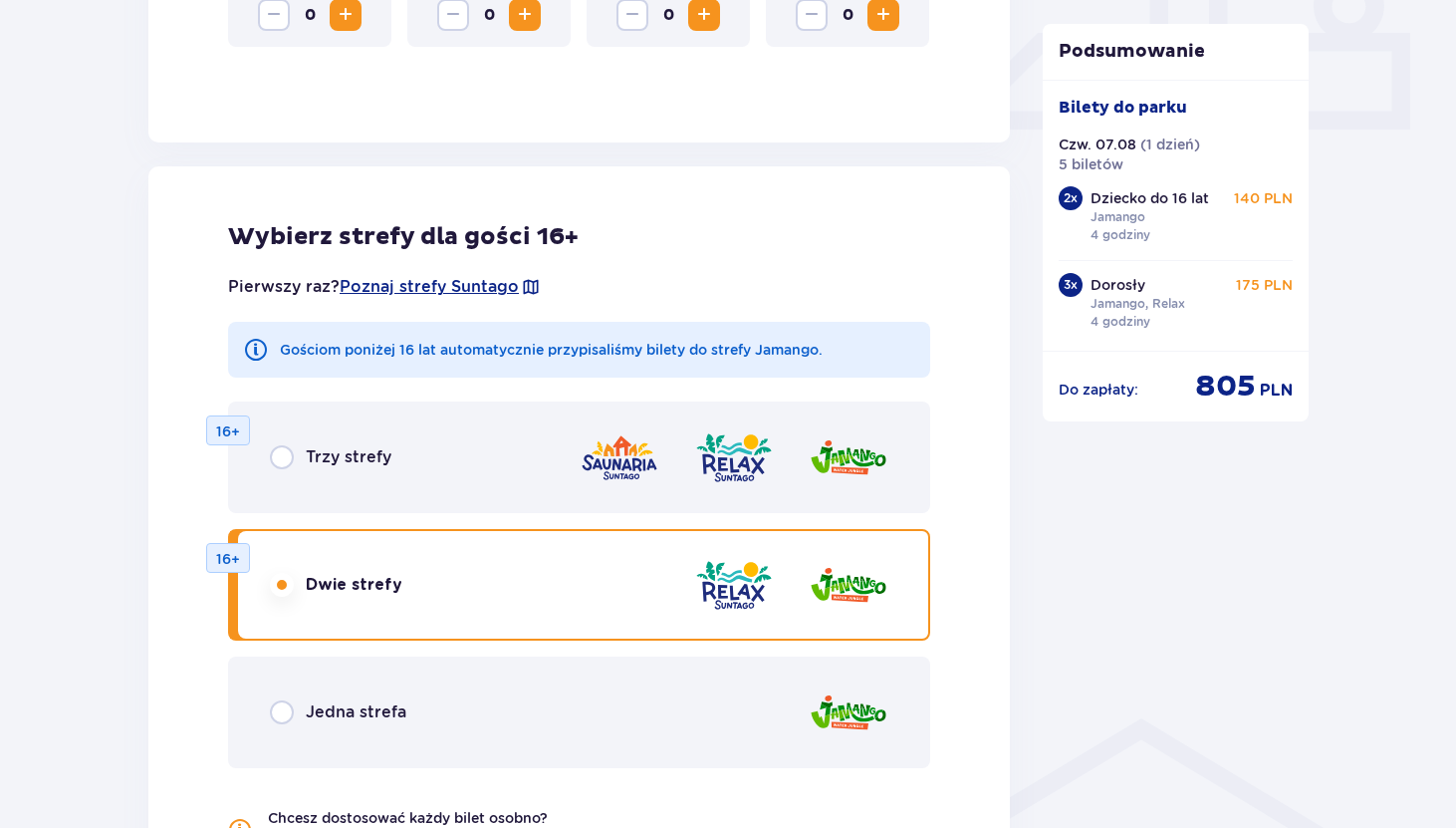 scroll, scrollTop: 0, scrollLeft: 0, axis: both 